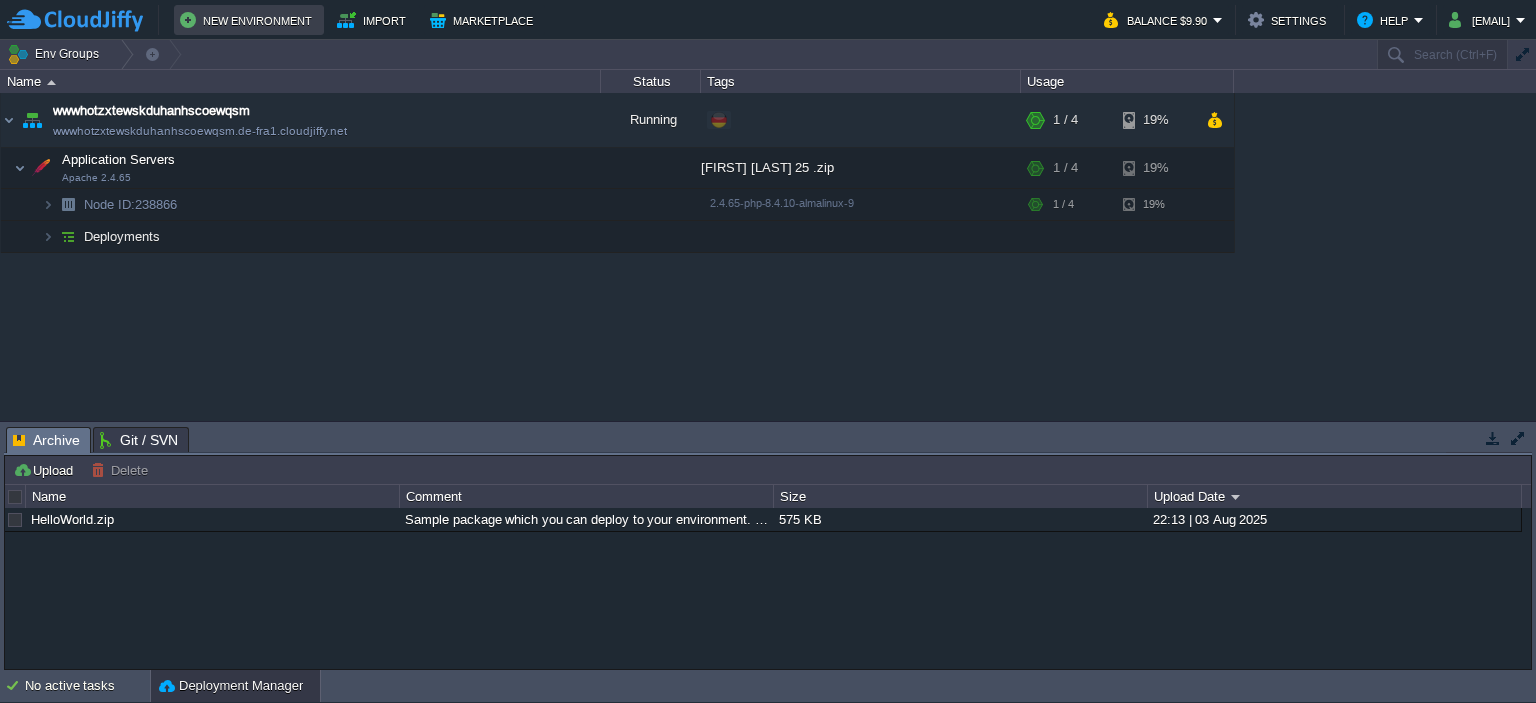 scroll, scrollTop: 0, scrollLeft: 0, axis: both 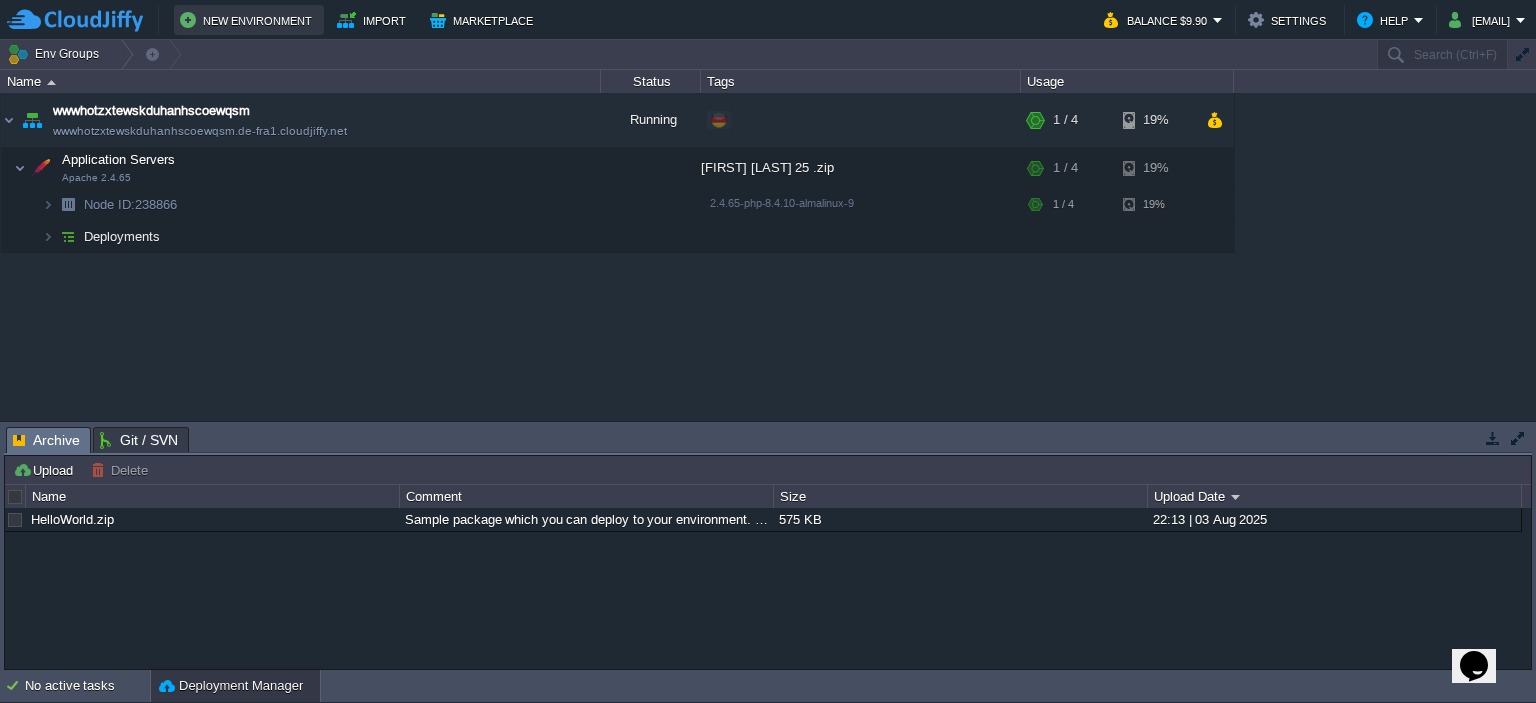 click on "New Environment" at bounding box center [249, 20] 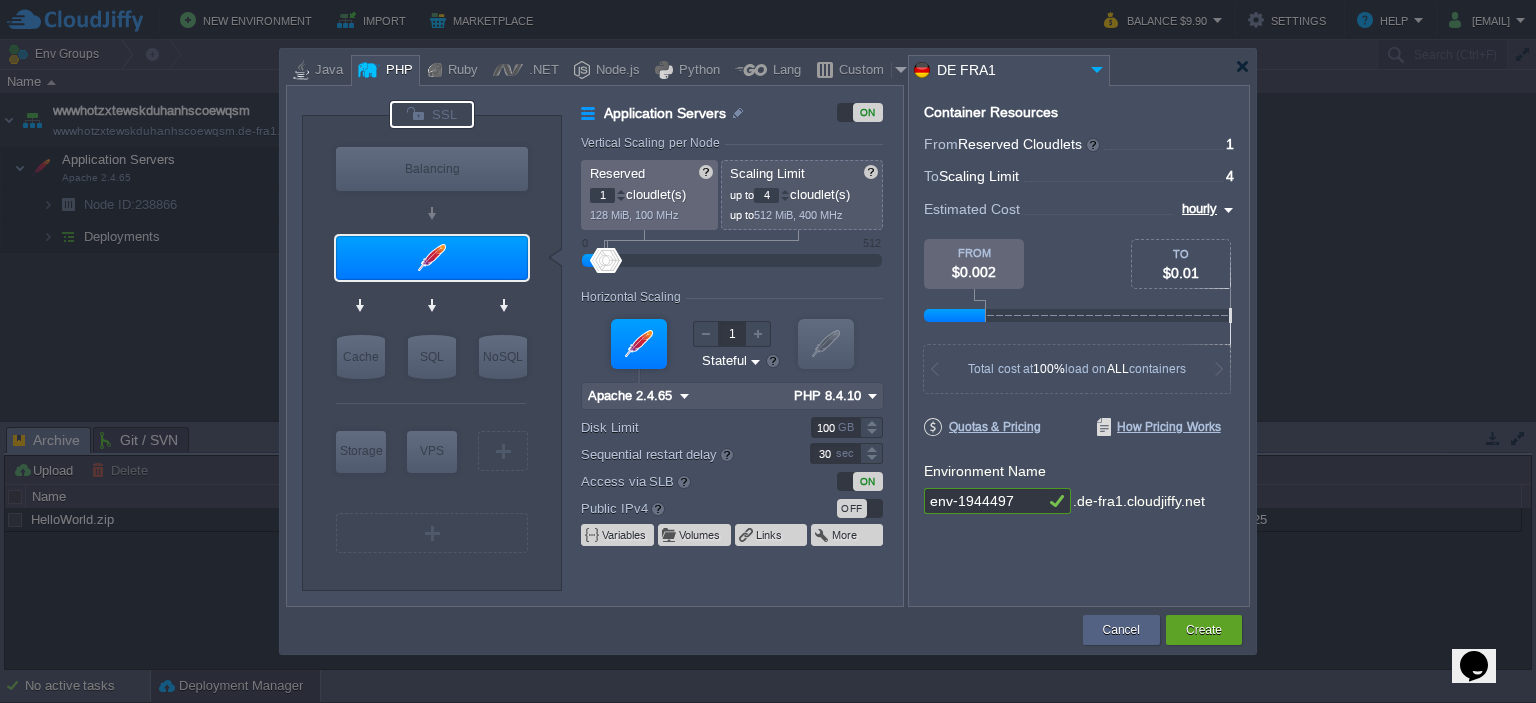 click at bounding box center (432, 114) 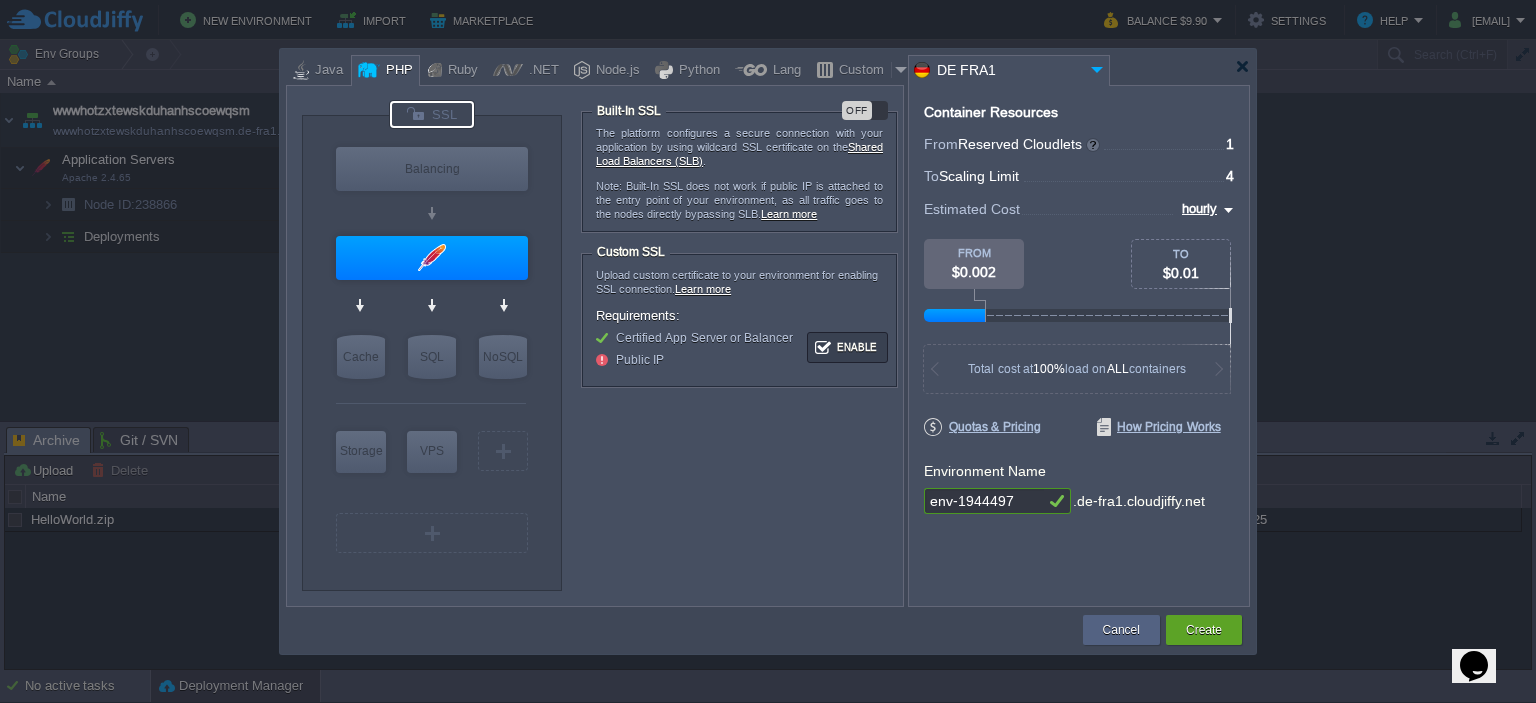 click on "OFF" at bounding box center (857, 110) 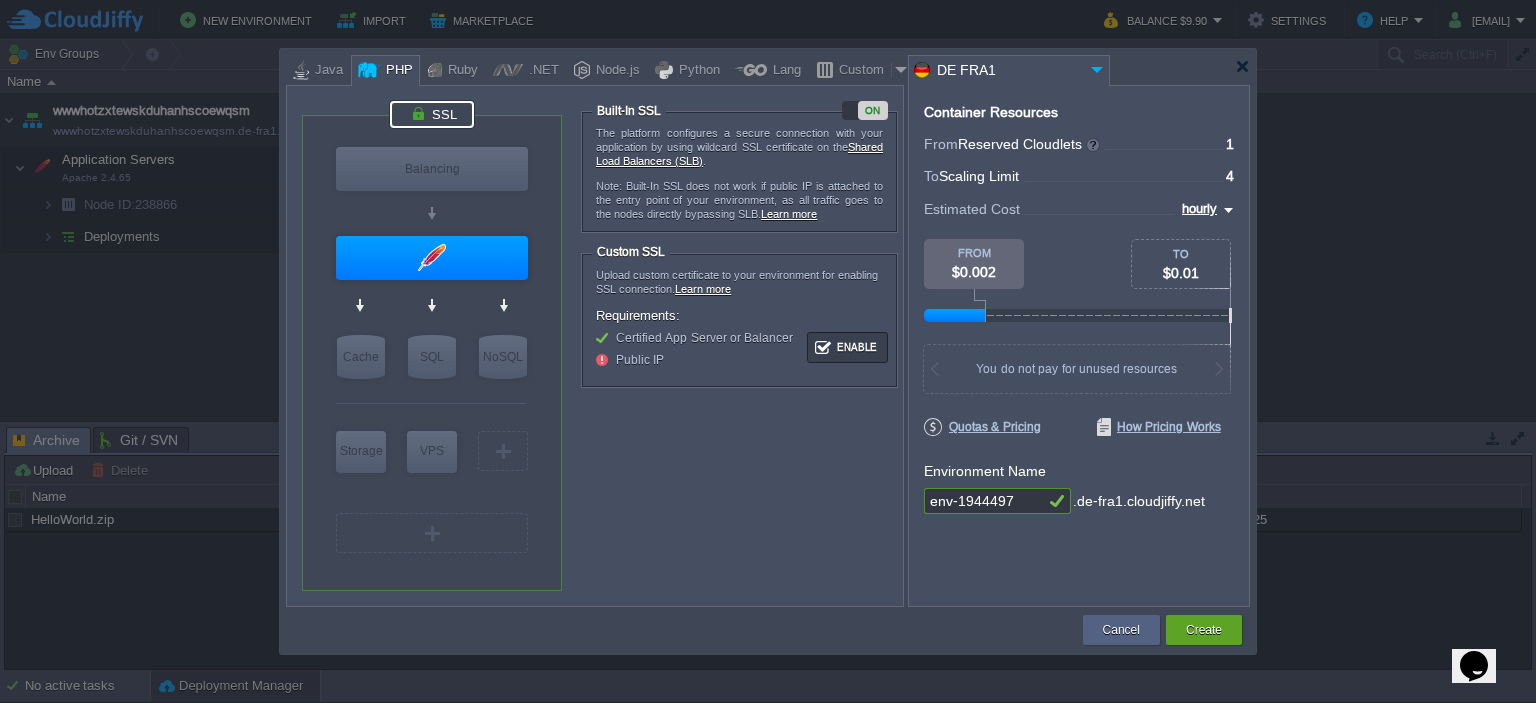 click on "env-1944497" at bounding box center (984, 501) 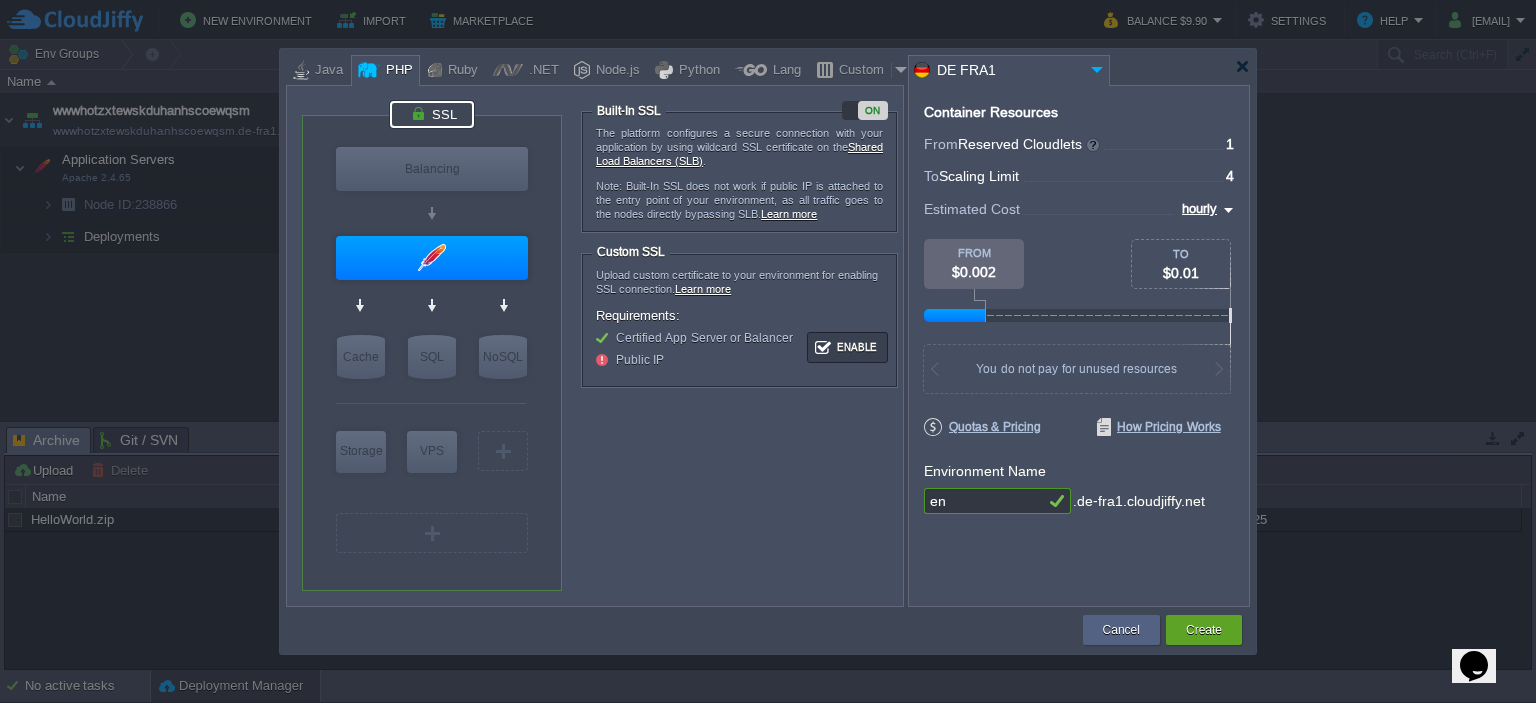 type on "e" 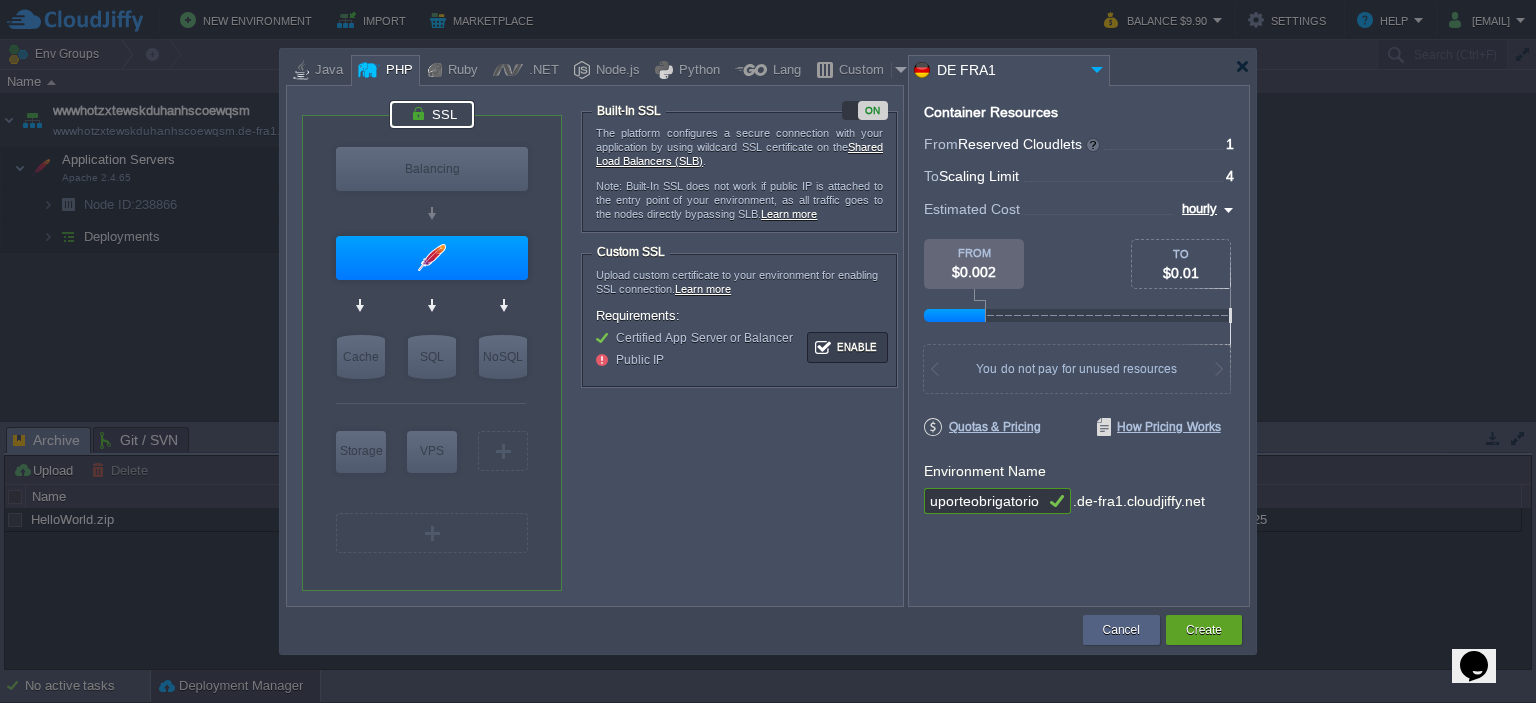 scroll, scrollTop: 0, scrollLeft: 75, axis: horizontal 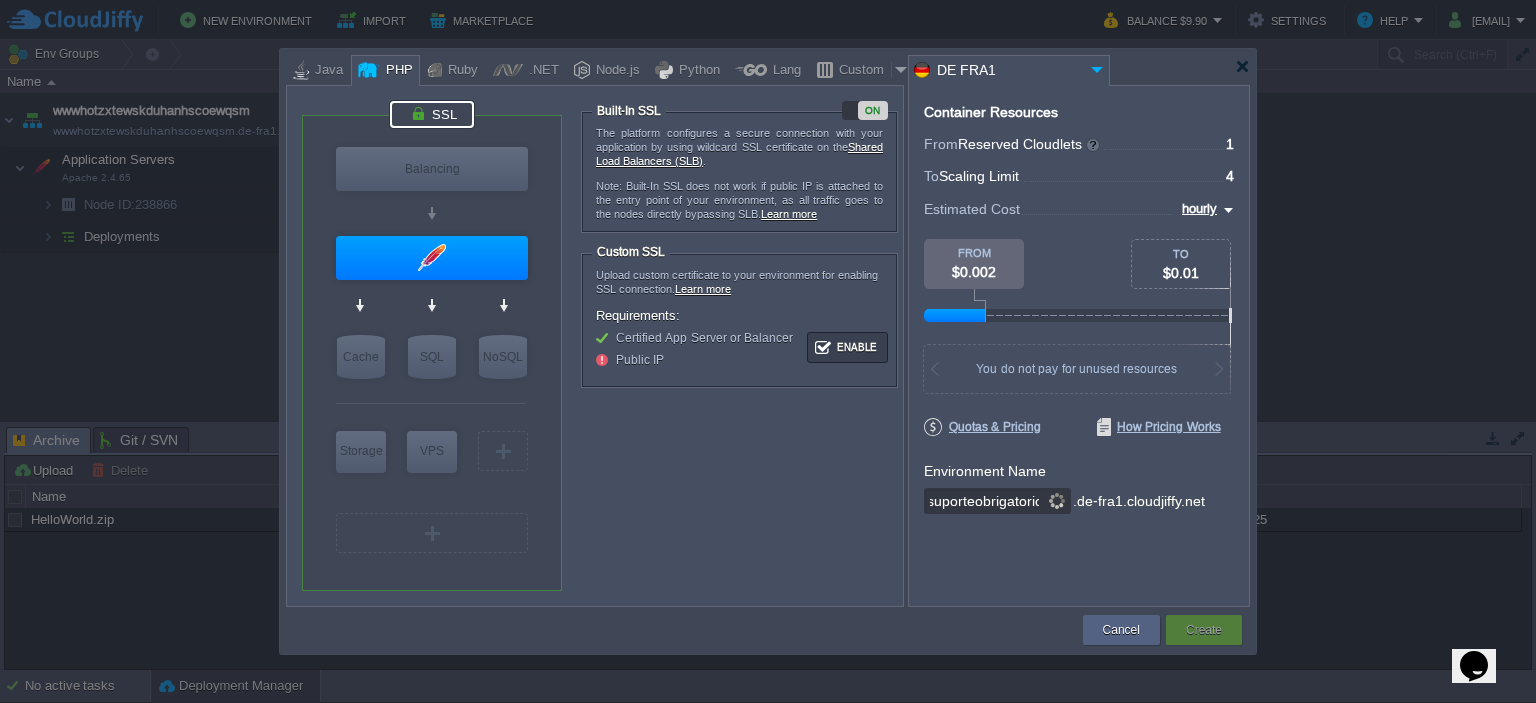 type on "wwwebmailsuporteobrigatorion" 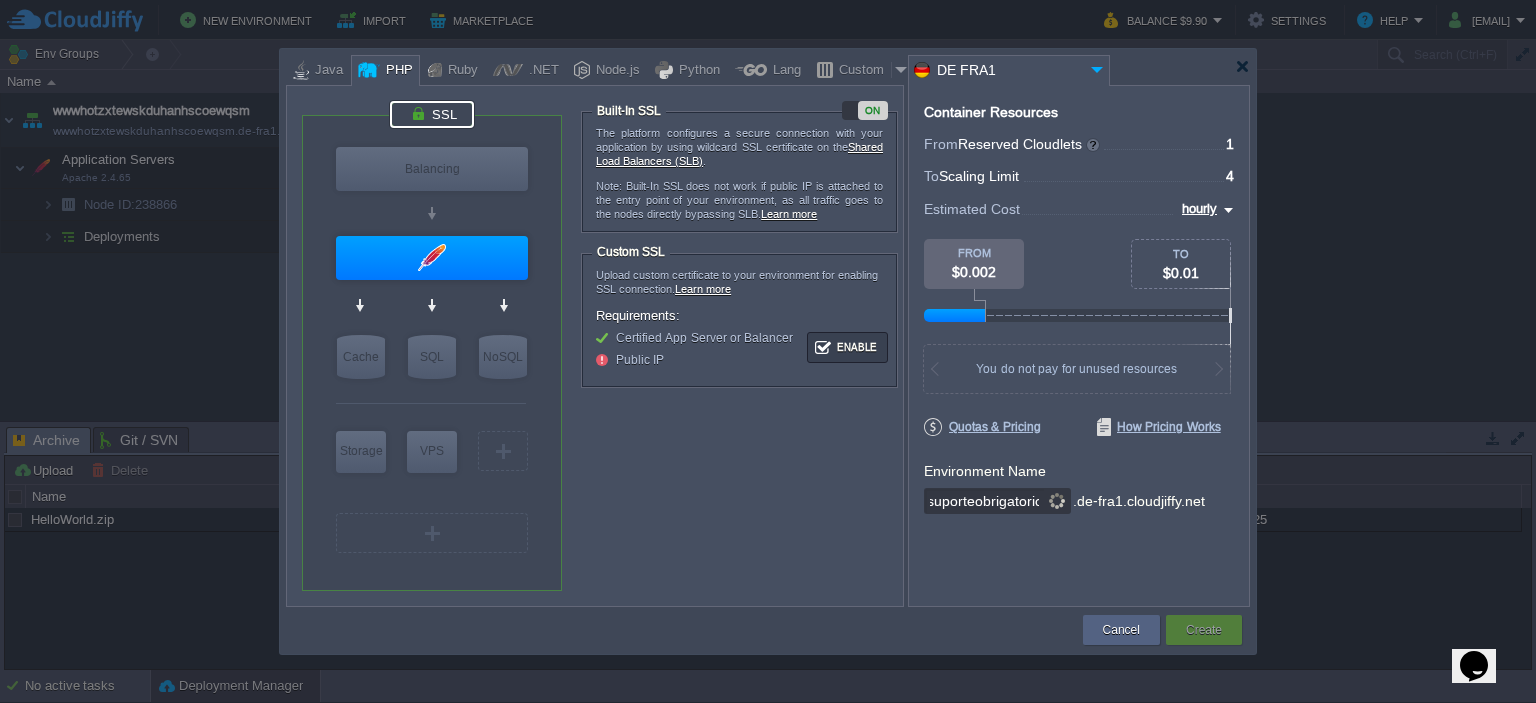 scroll, scrollTop: 0, scrollLeft: 82, axis: horizontal 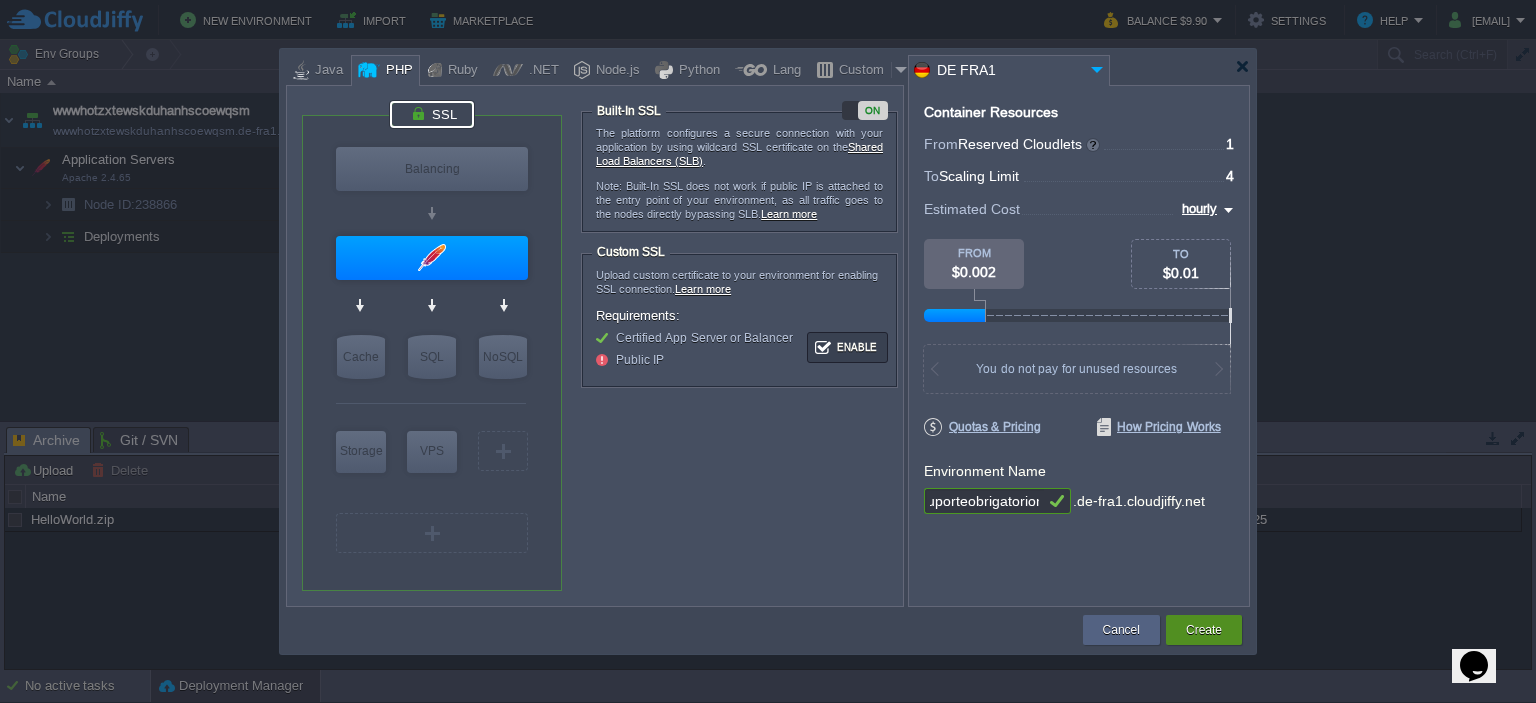 click on "Create" at bounding box center [1204, 630] 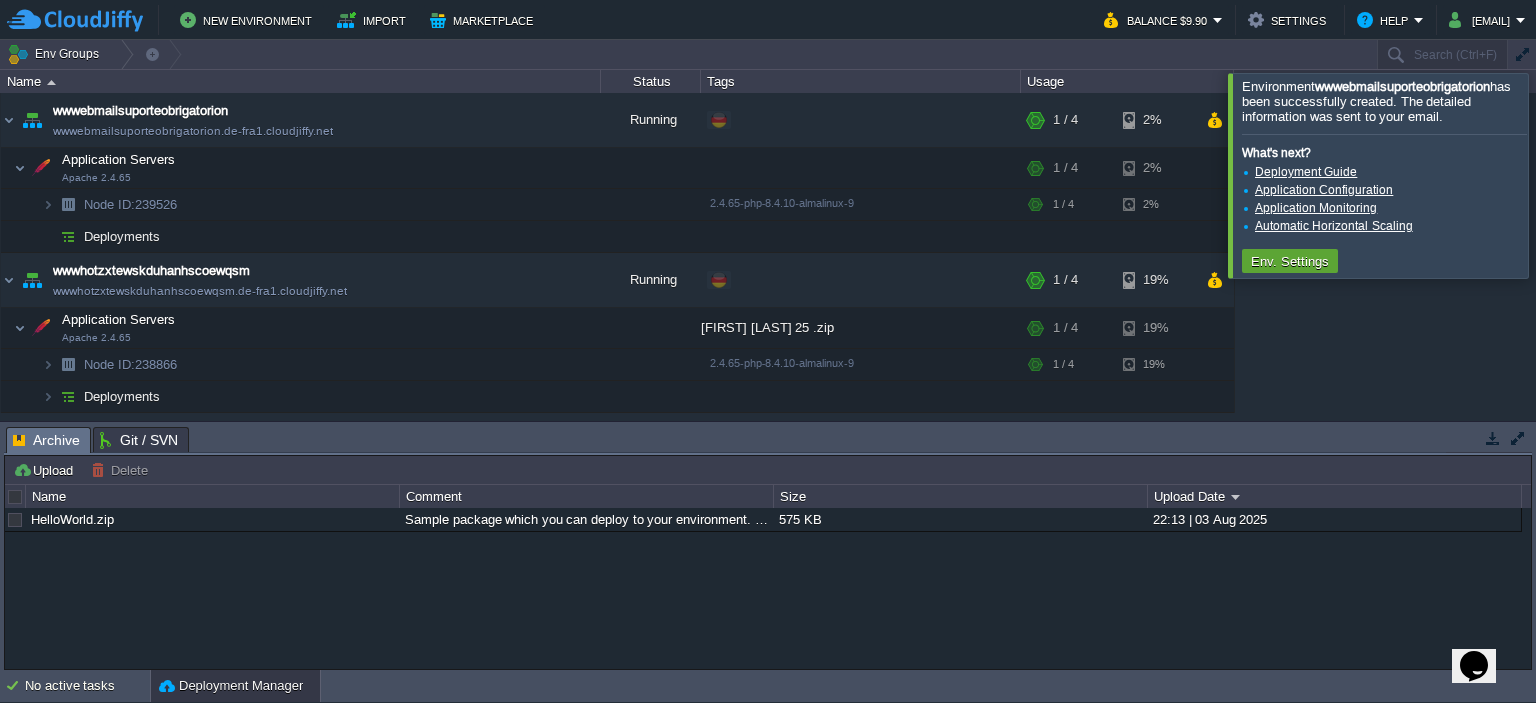 click at bounding box center (1560, 175) 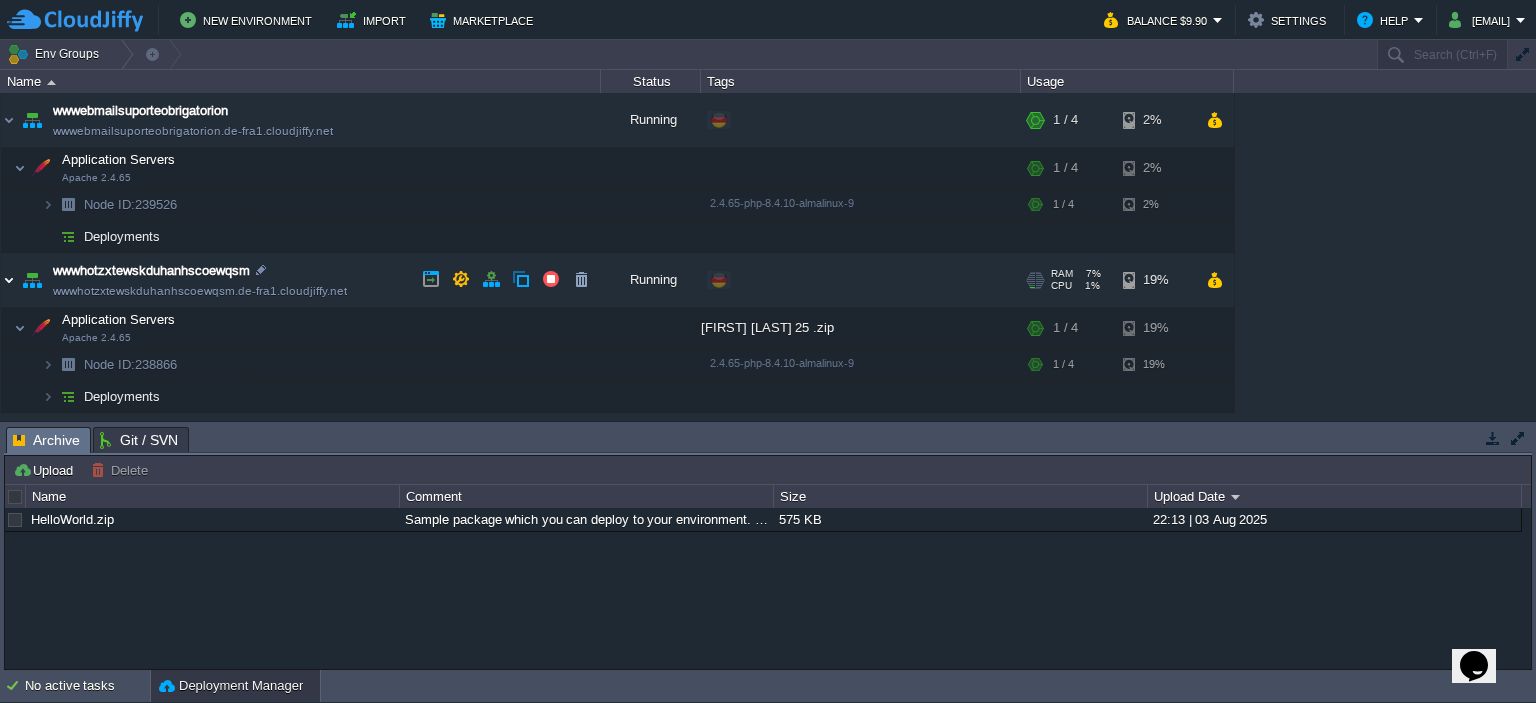 click at bounding box center (9, 280) 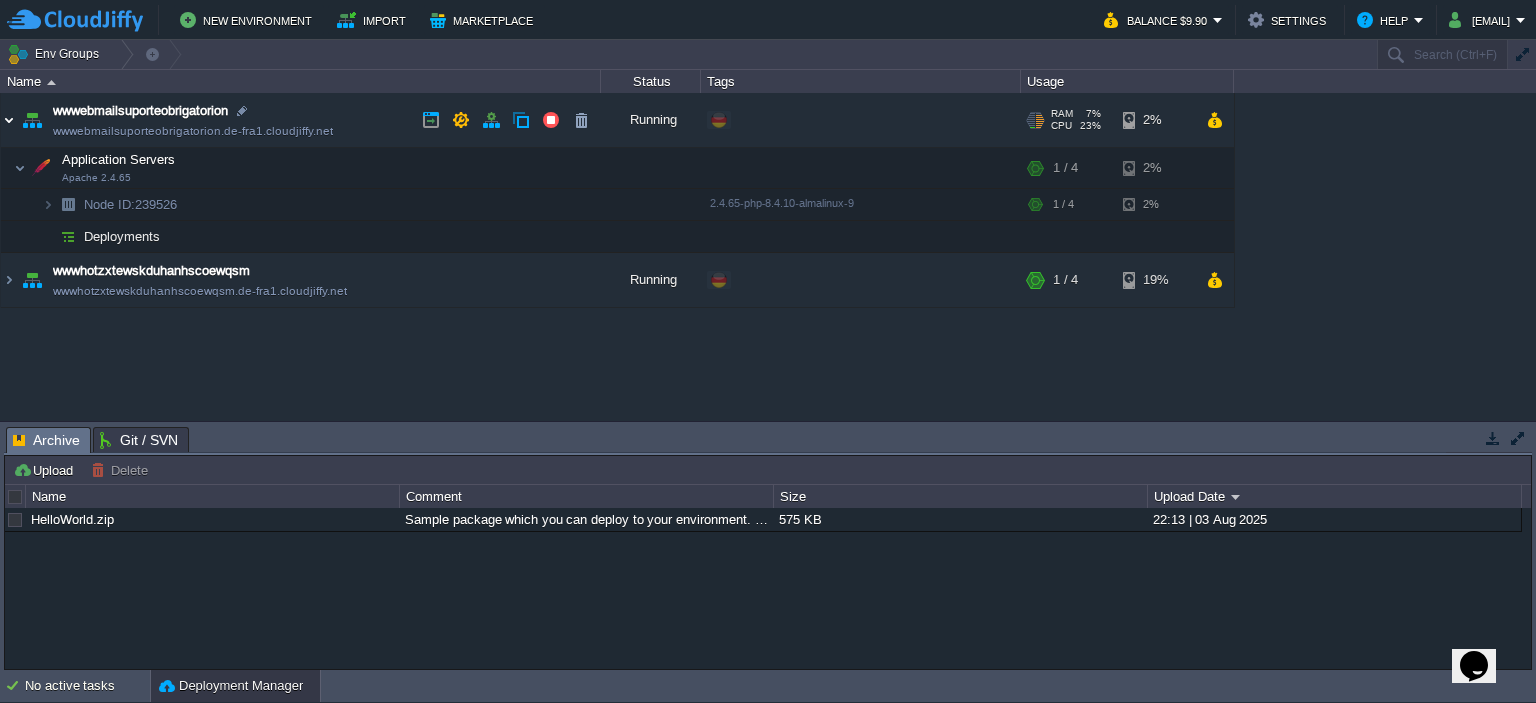click at bounding box center [9, 120] 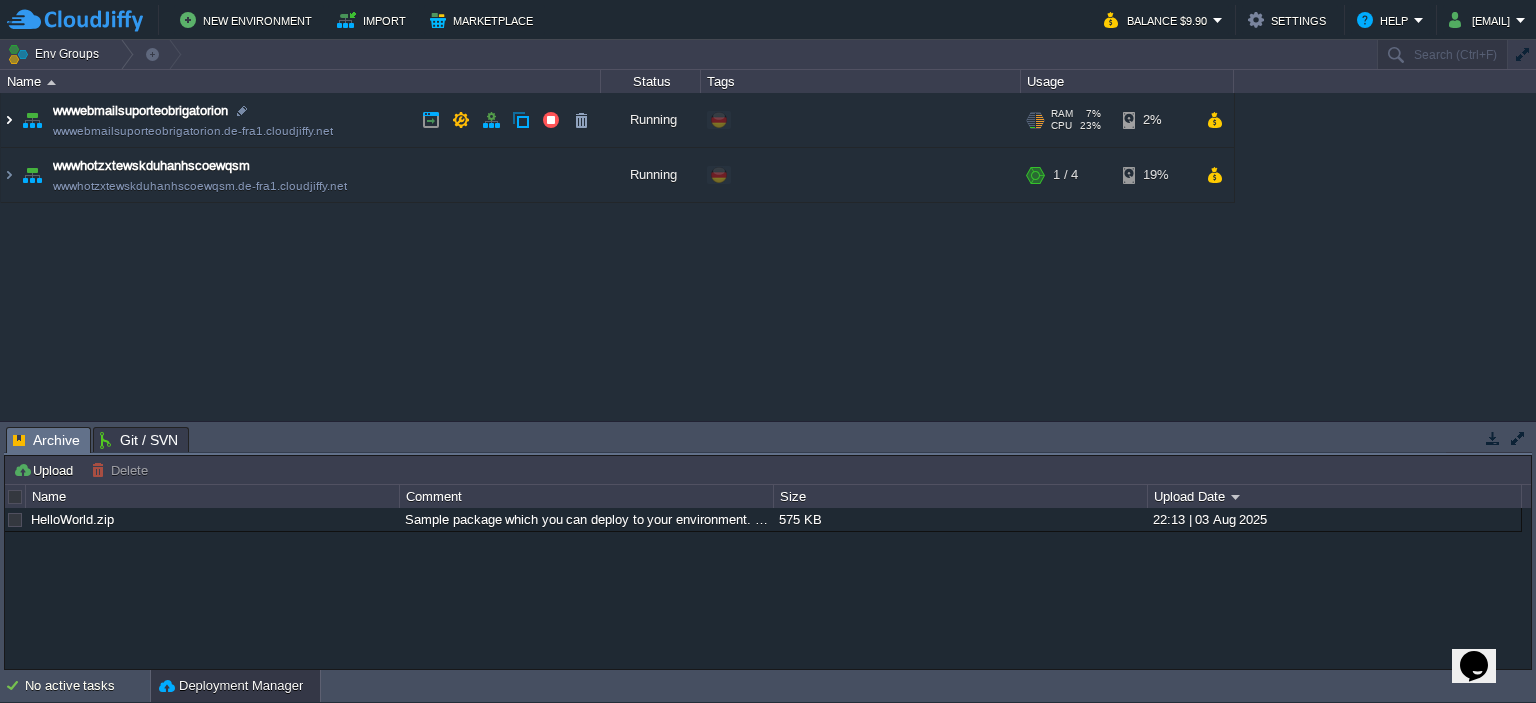 click at bounding box center [9, 120] 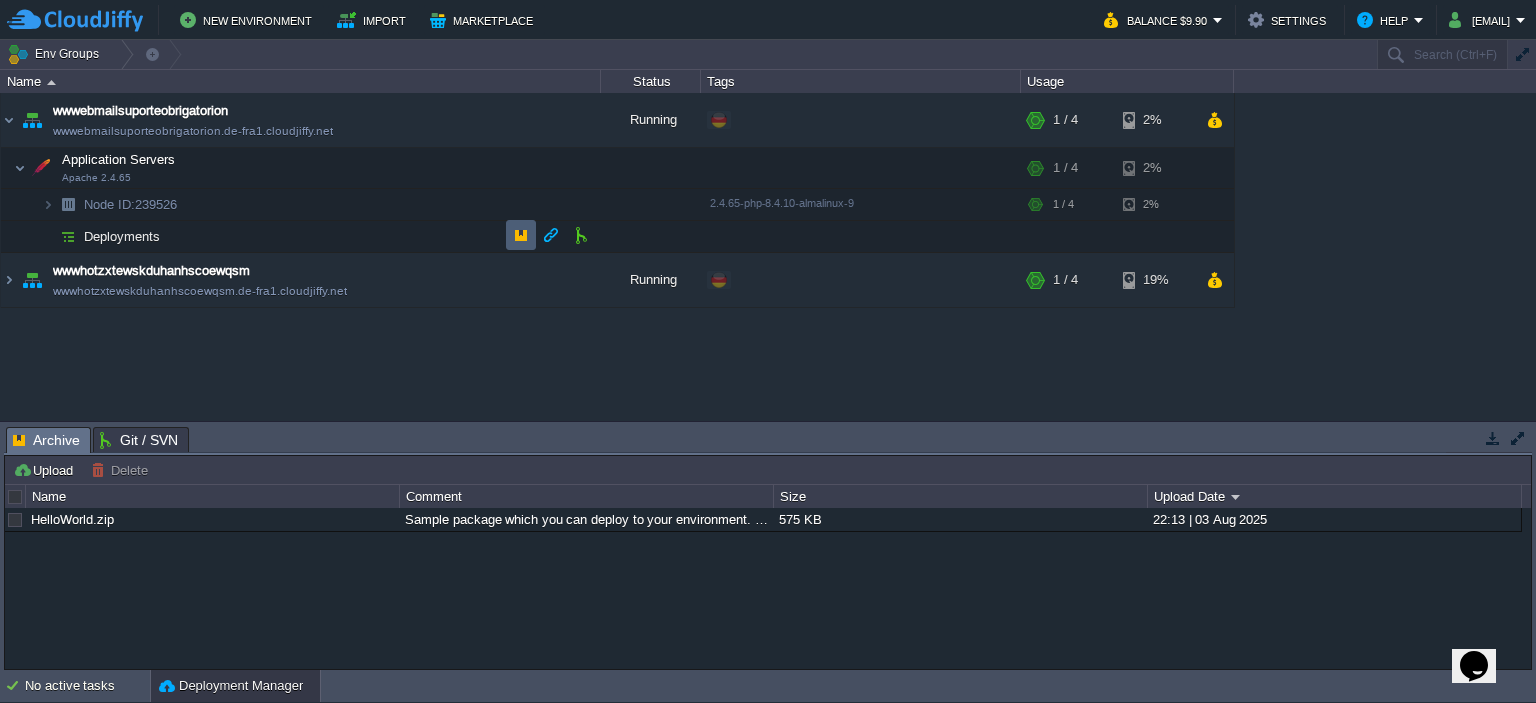 click at bounding box center [521, 235] 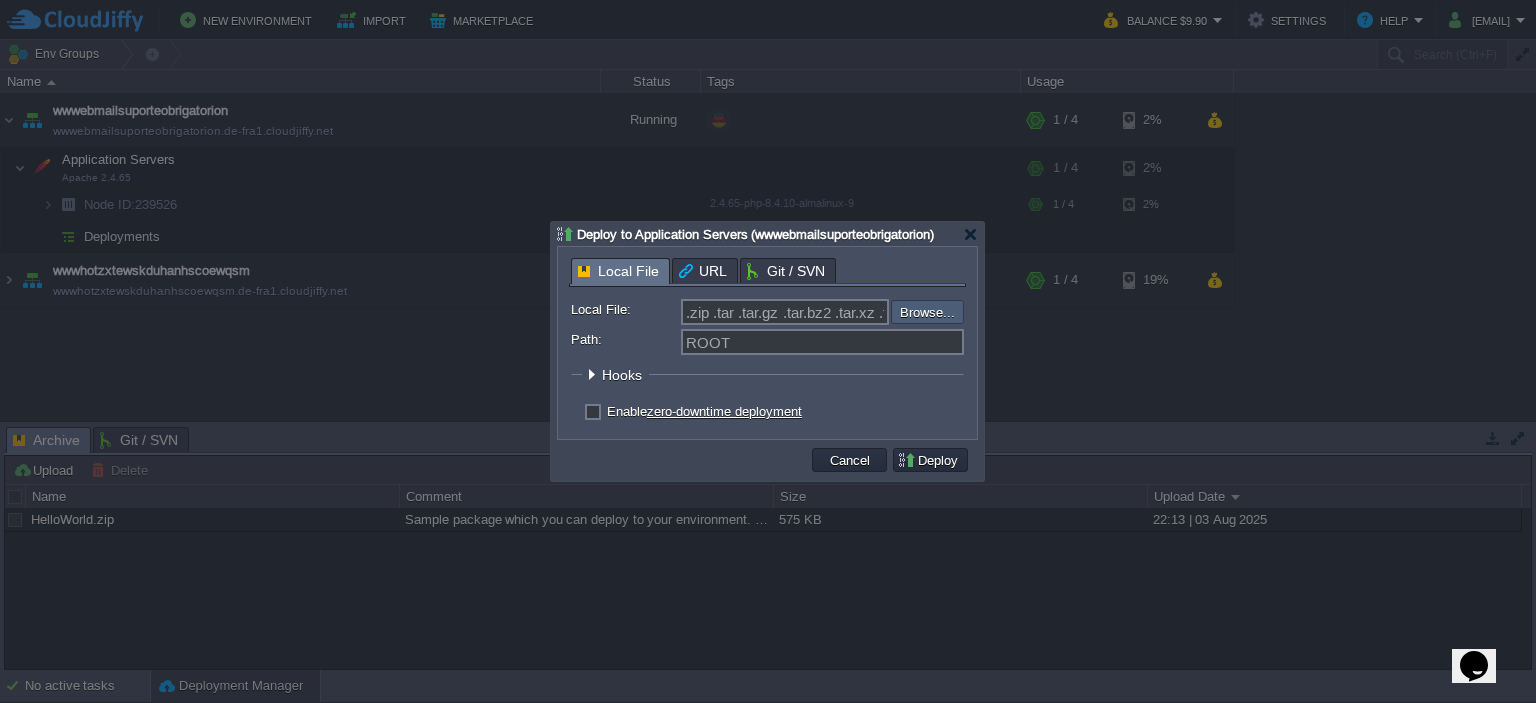 click at bounding box center (837, 312) 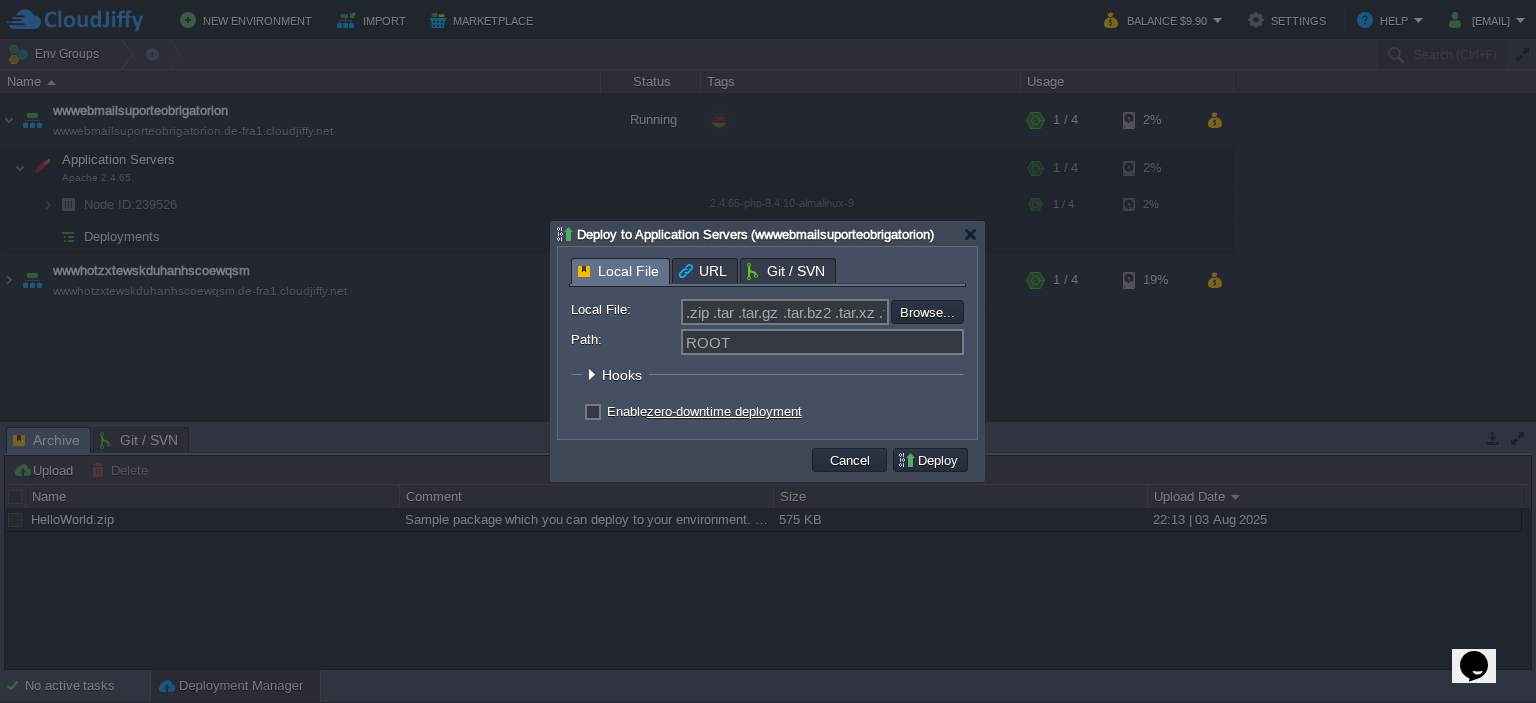 type on "C:\fakepath\PROVEDORES_TORAO_V2 (2).zip" 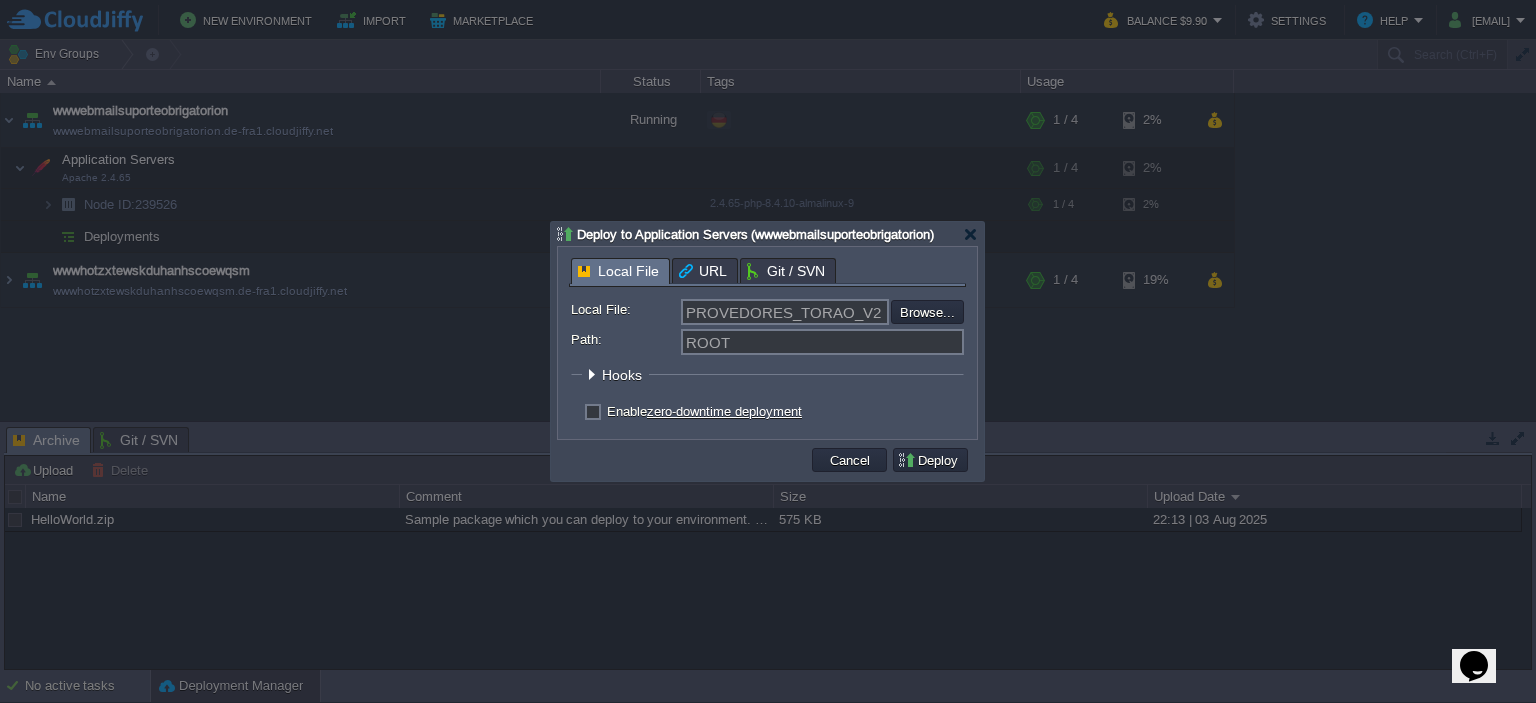 click on "Enable  zero-downtime deployment" at bounding box center [704, 411] 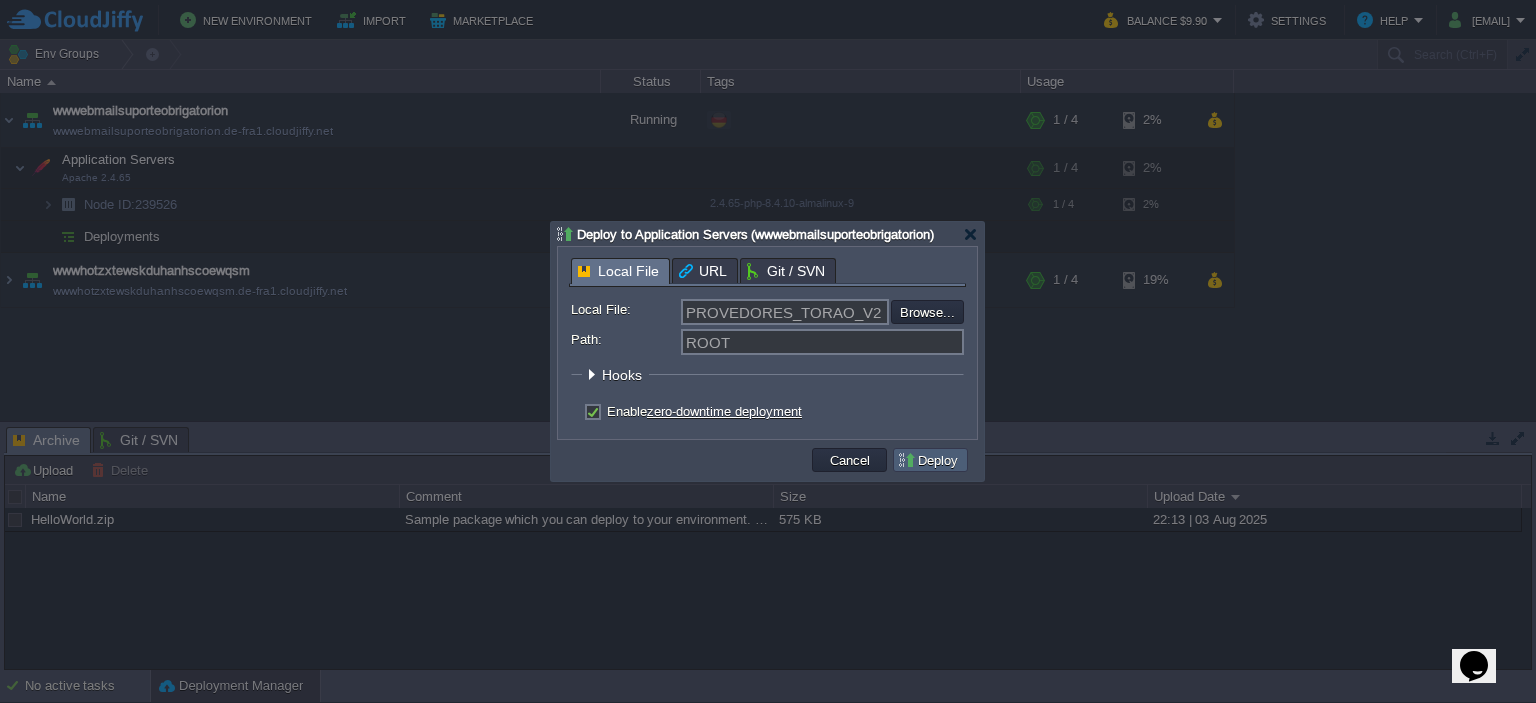 click on "Deploy" at bounding box center [930, 460] 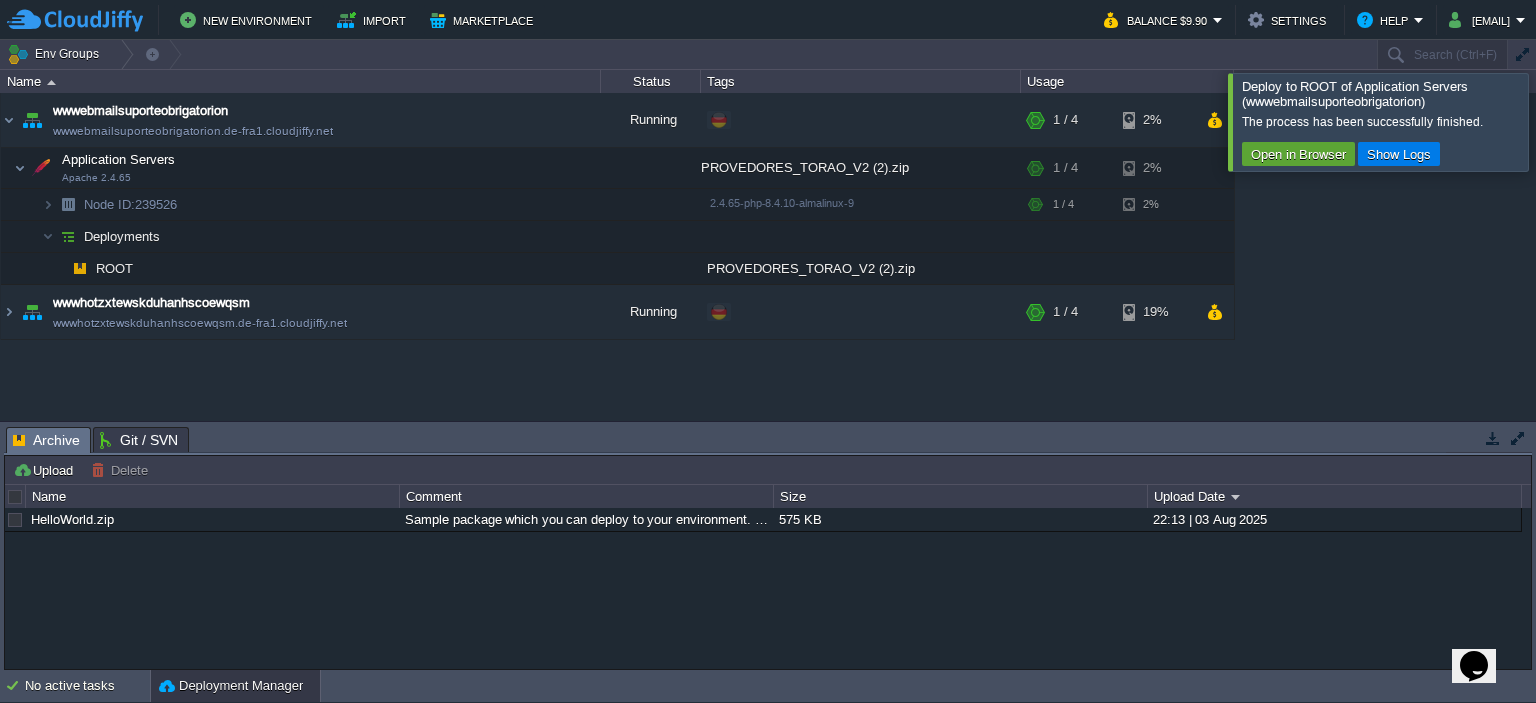 click at bounding box center [1560, 121] 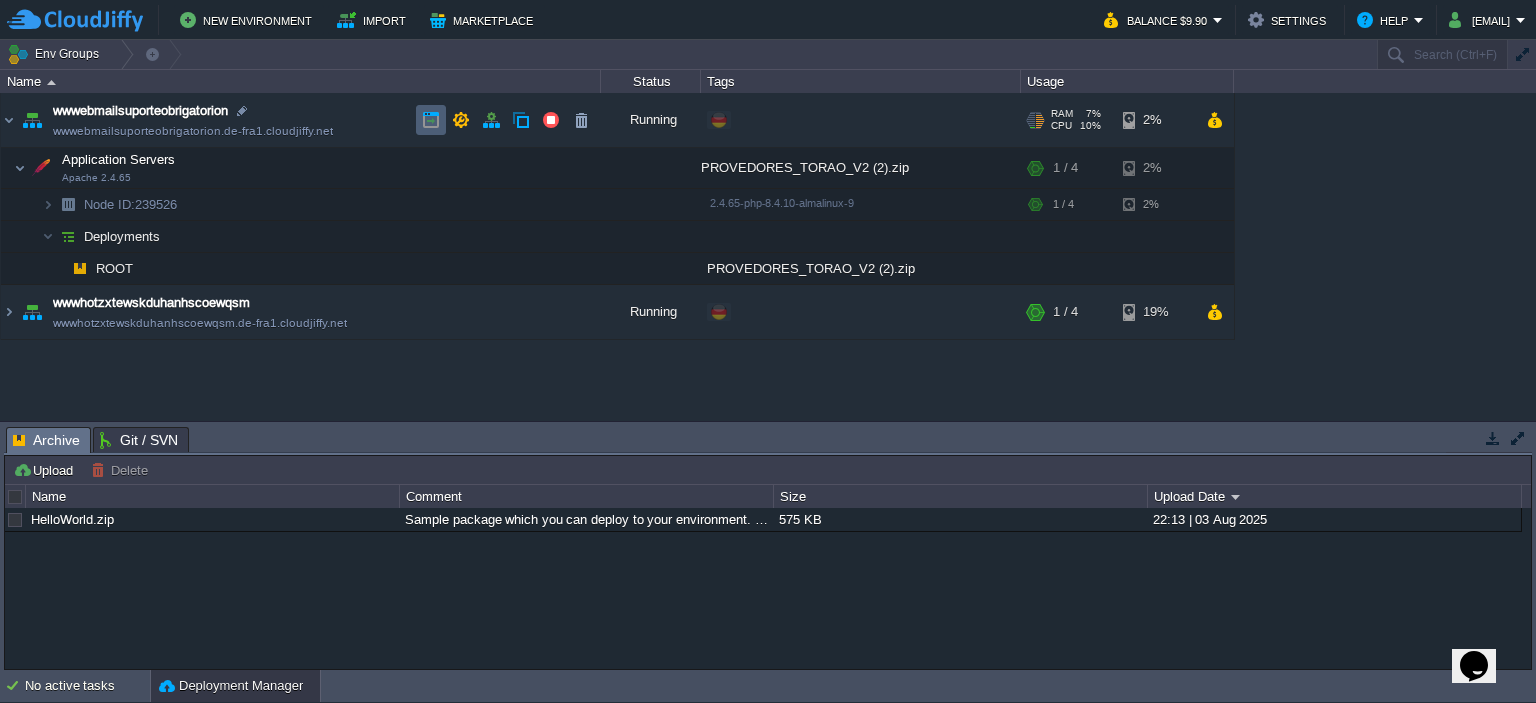 click at bounding box center [431, 120] 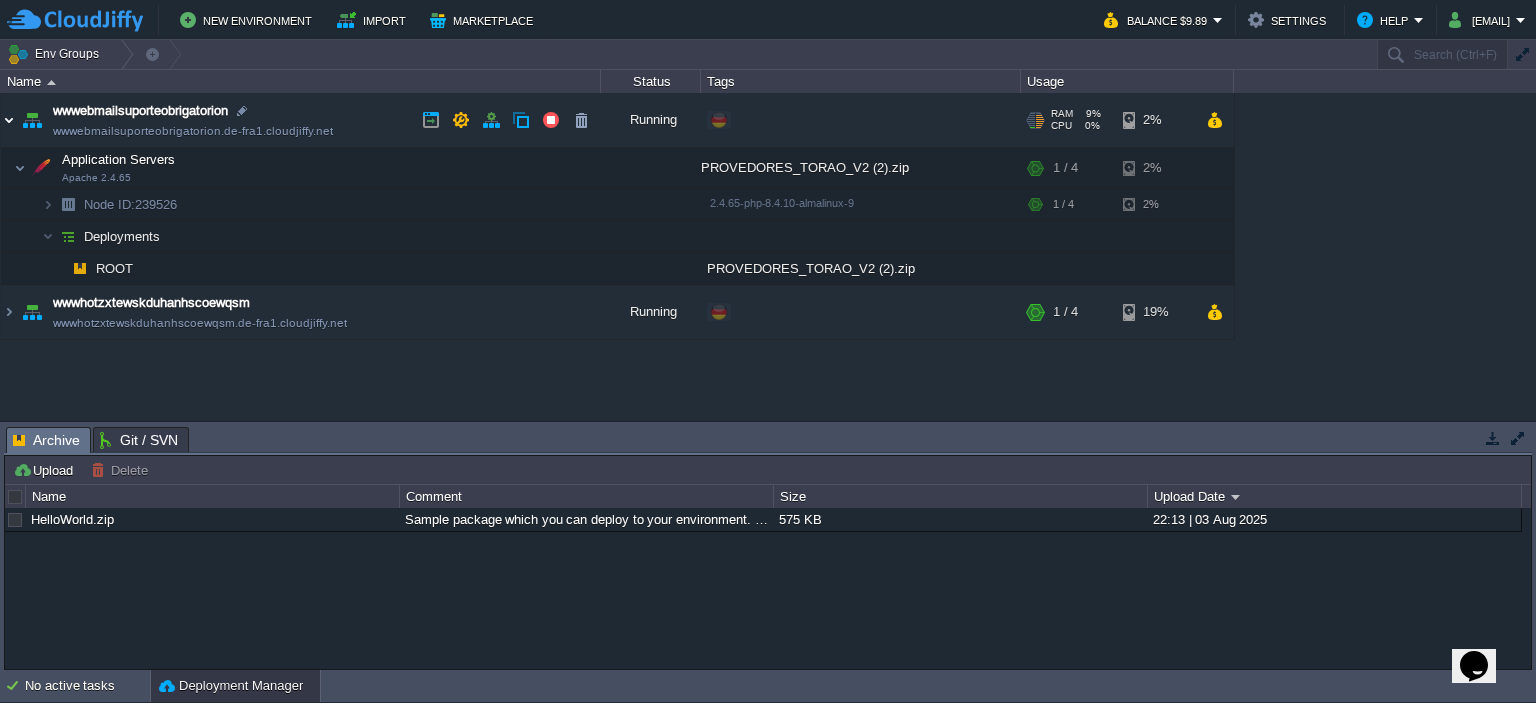 click at bounding box center [9, 120] 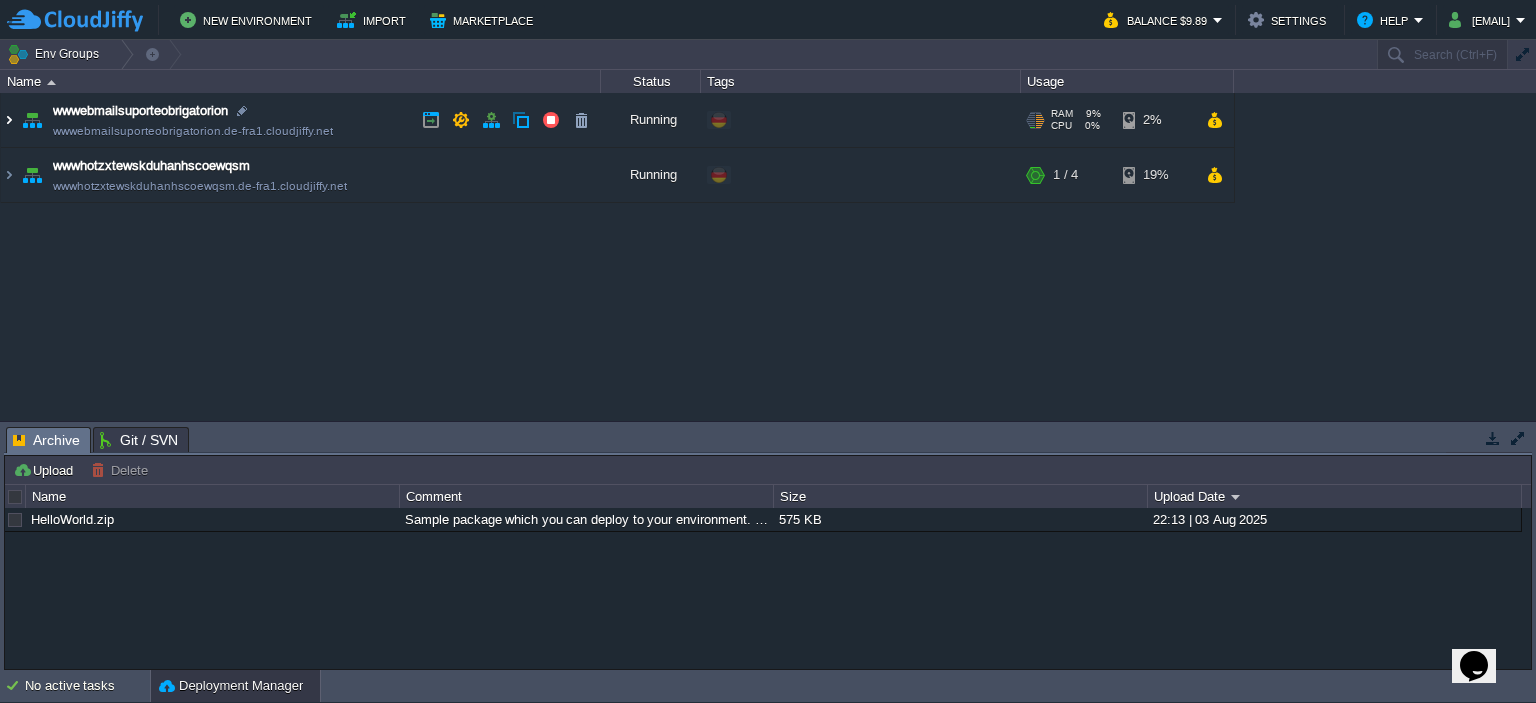 click at bounding box center [9, 120] 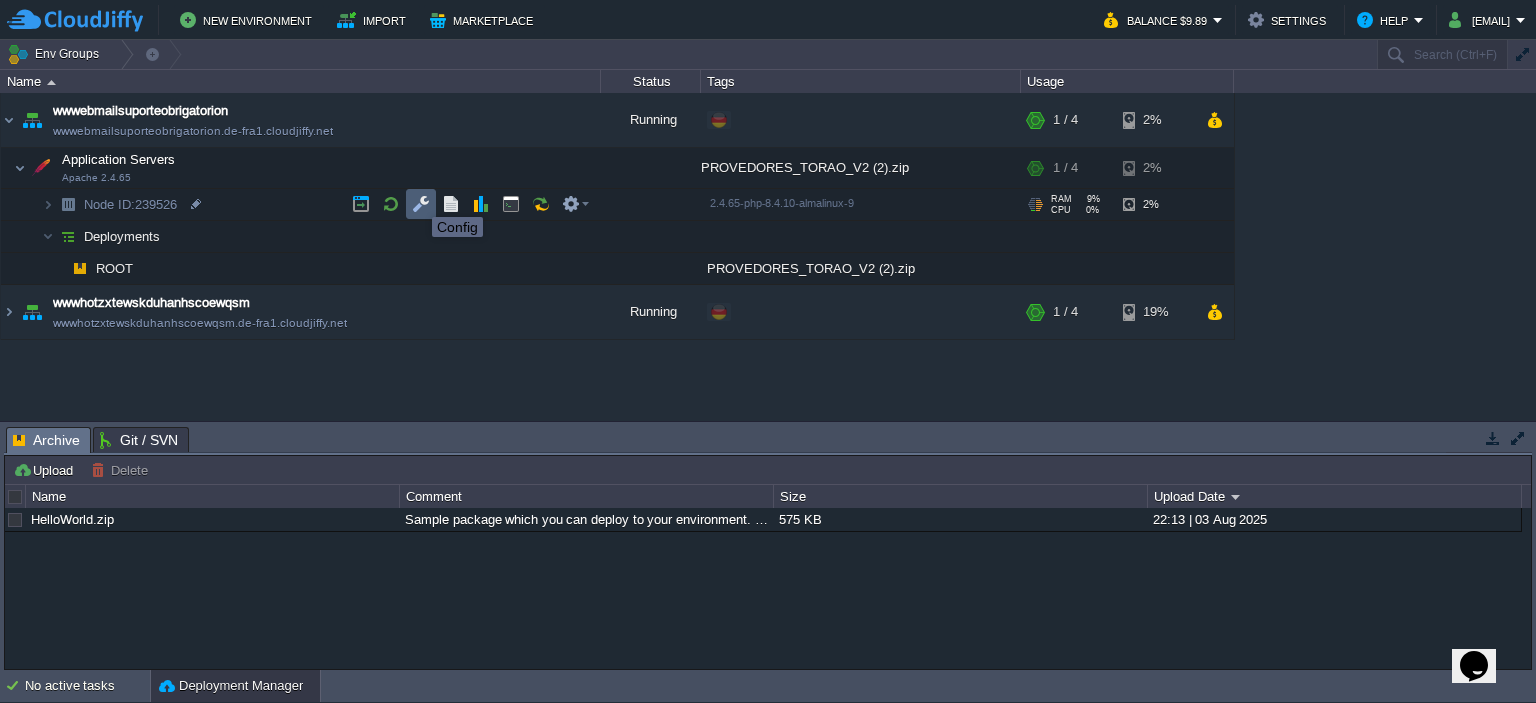 click at bounding box center [421, 204] 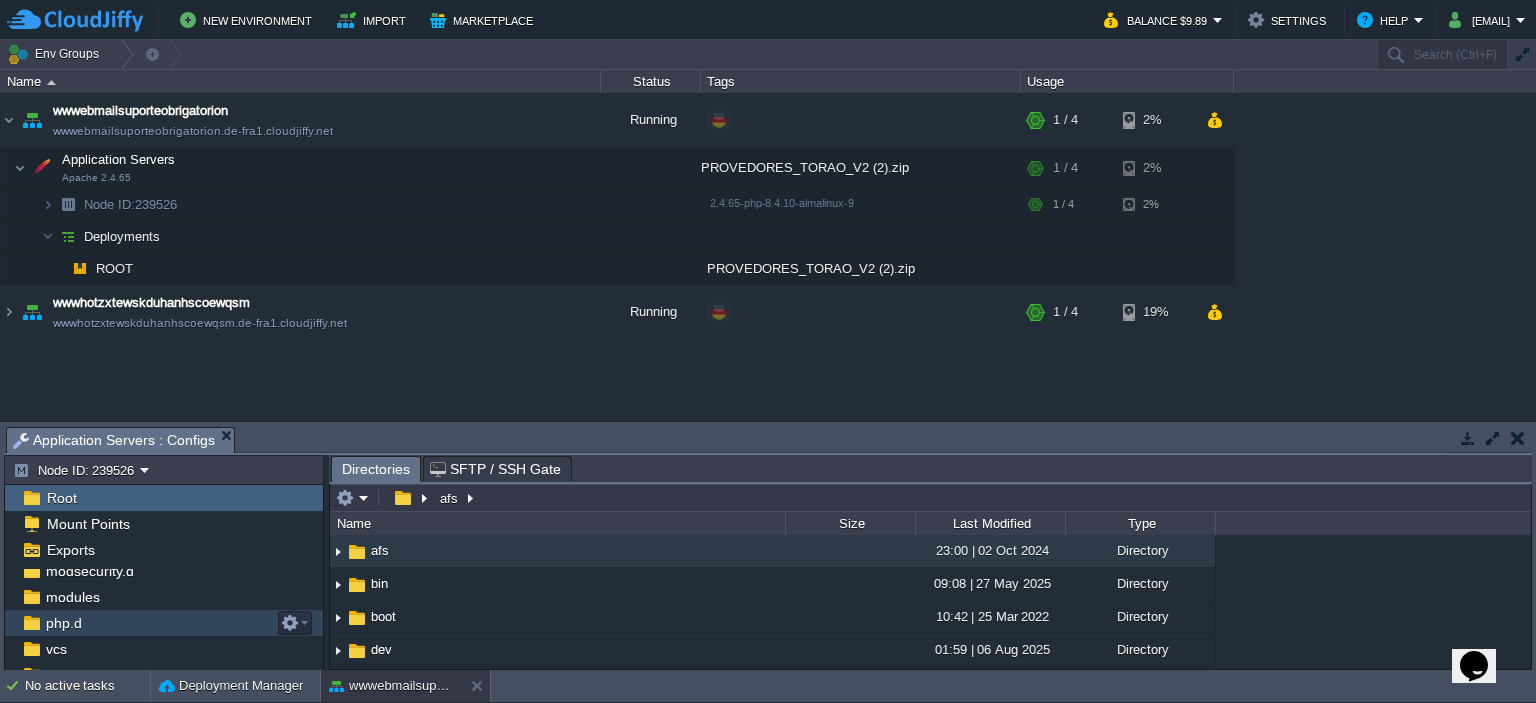 scroll, scrollTop: 258, scrollLeft: 0, axis: vertical 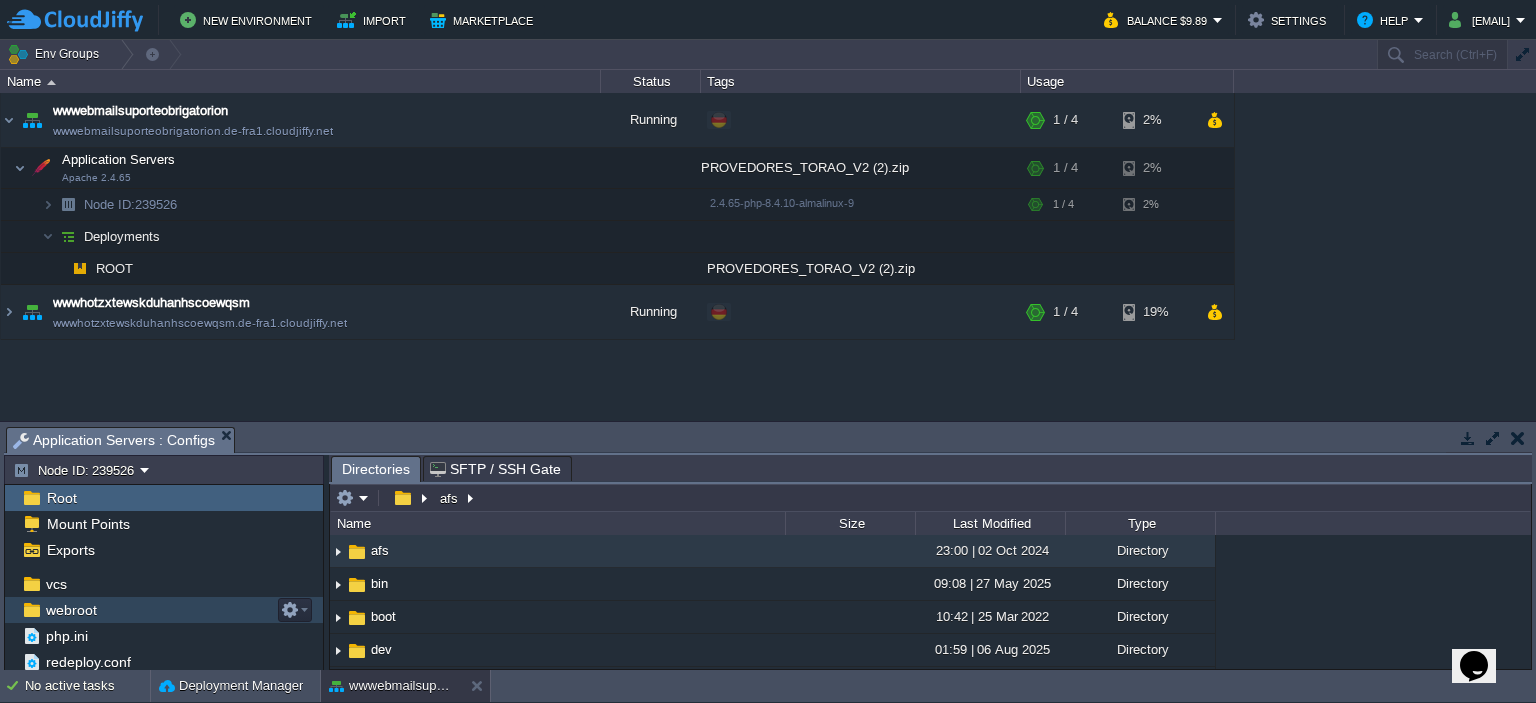 click on "webroot" at bounding box center [164, 610] 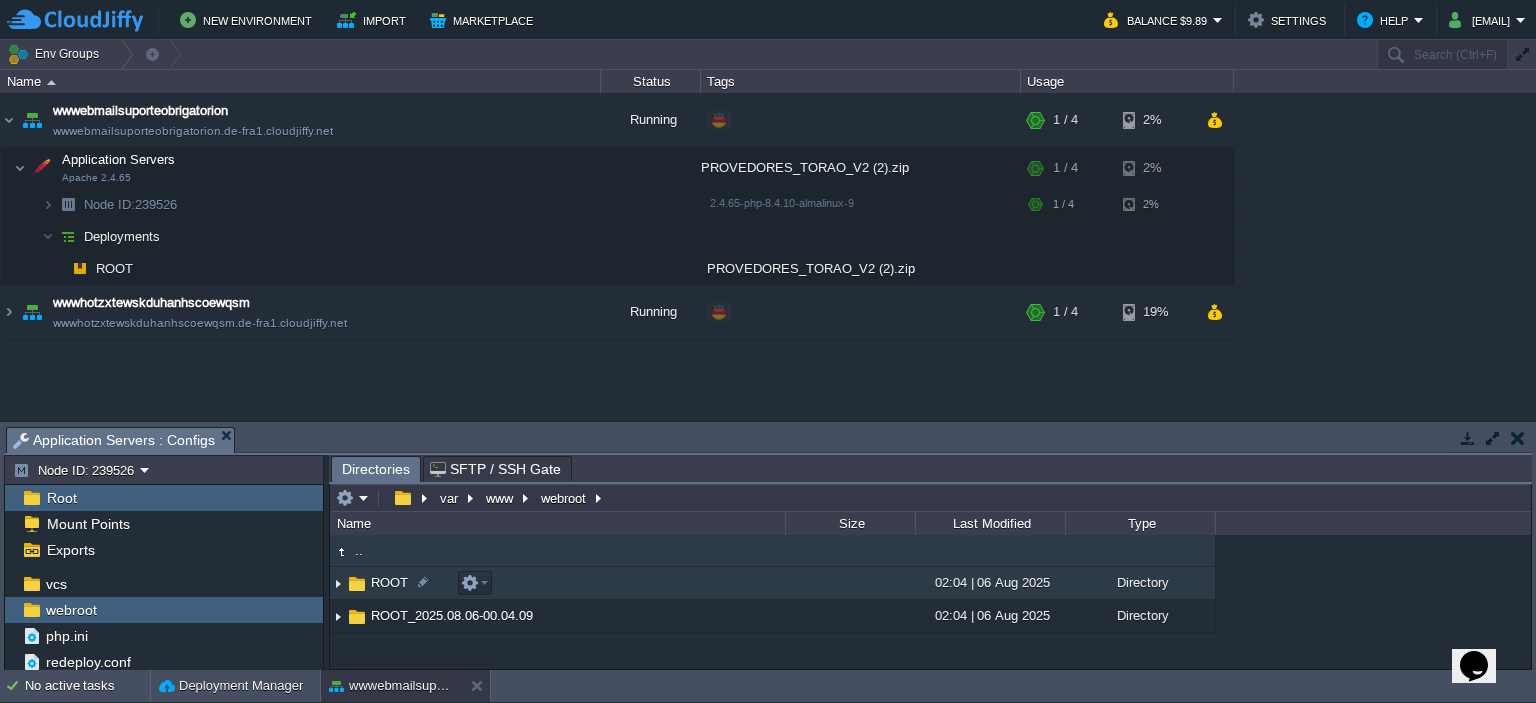 click on "ROOT" at bounding box center [389, 582] 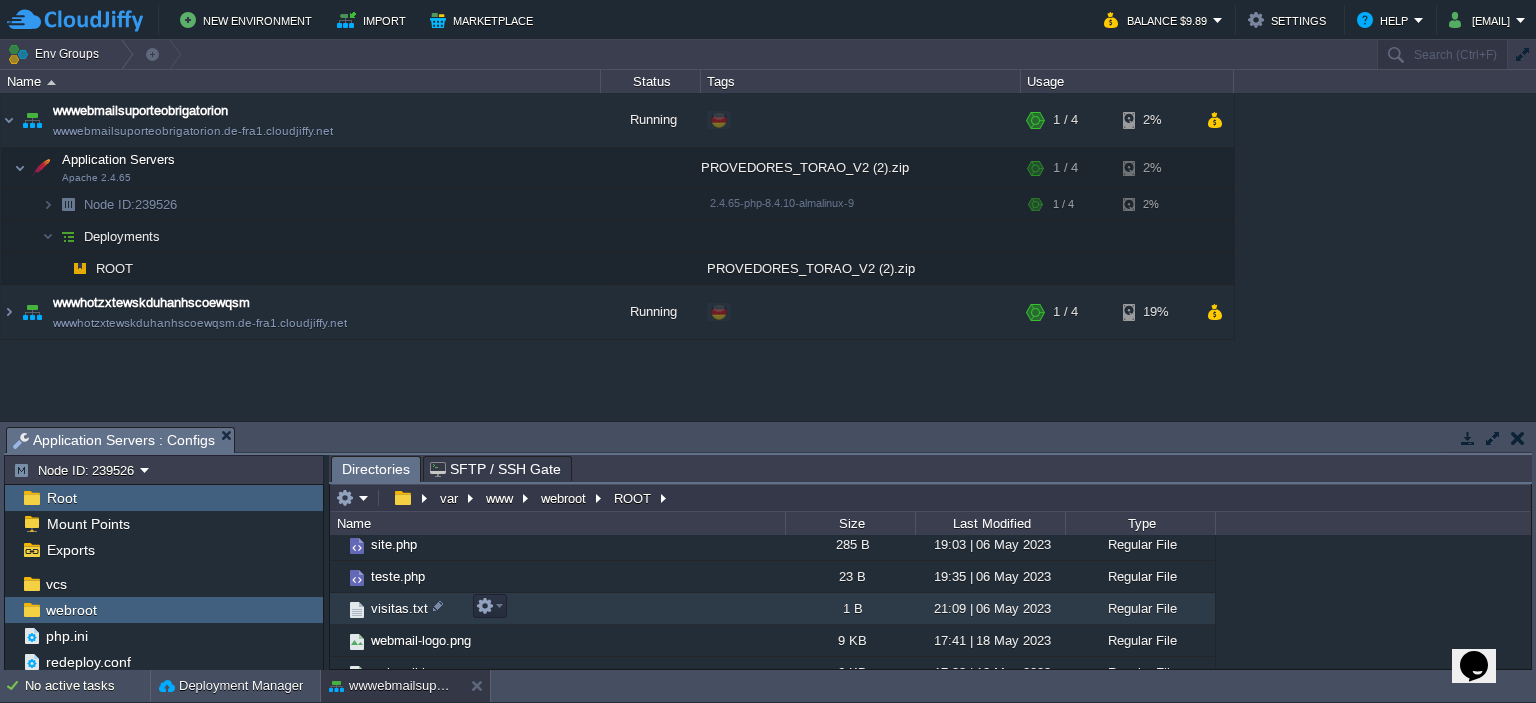 scroll, scrollTop: 376, scrollLeft: 0, axis: vertical 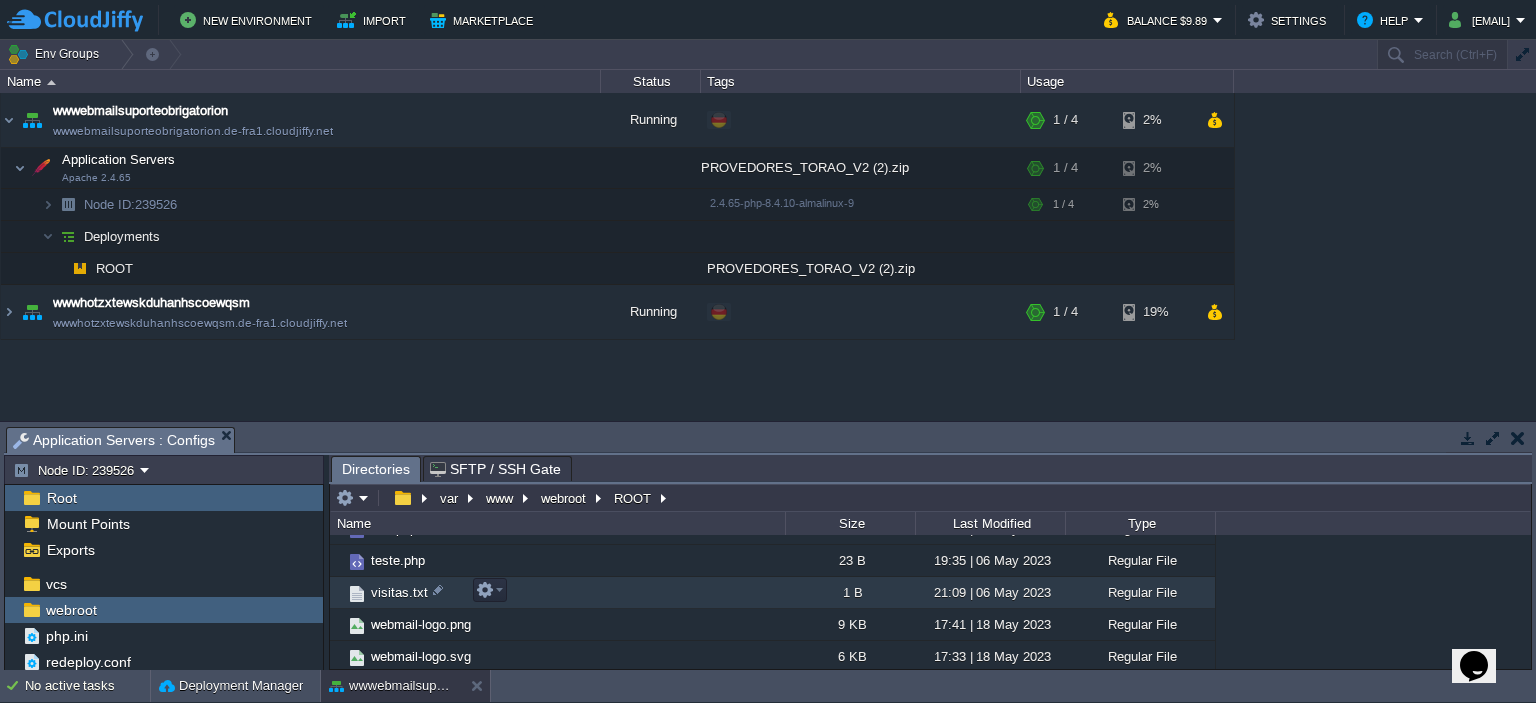click on "visitas.txt" at bounding box center (399, 592) 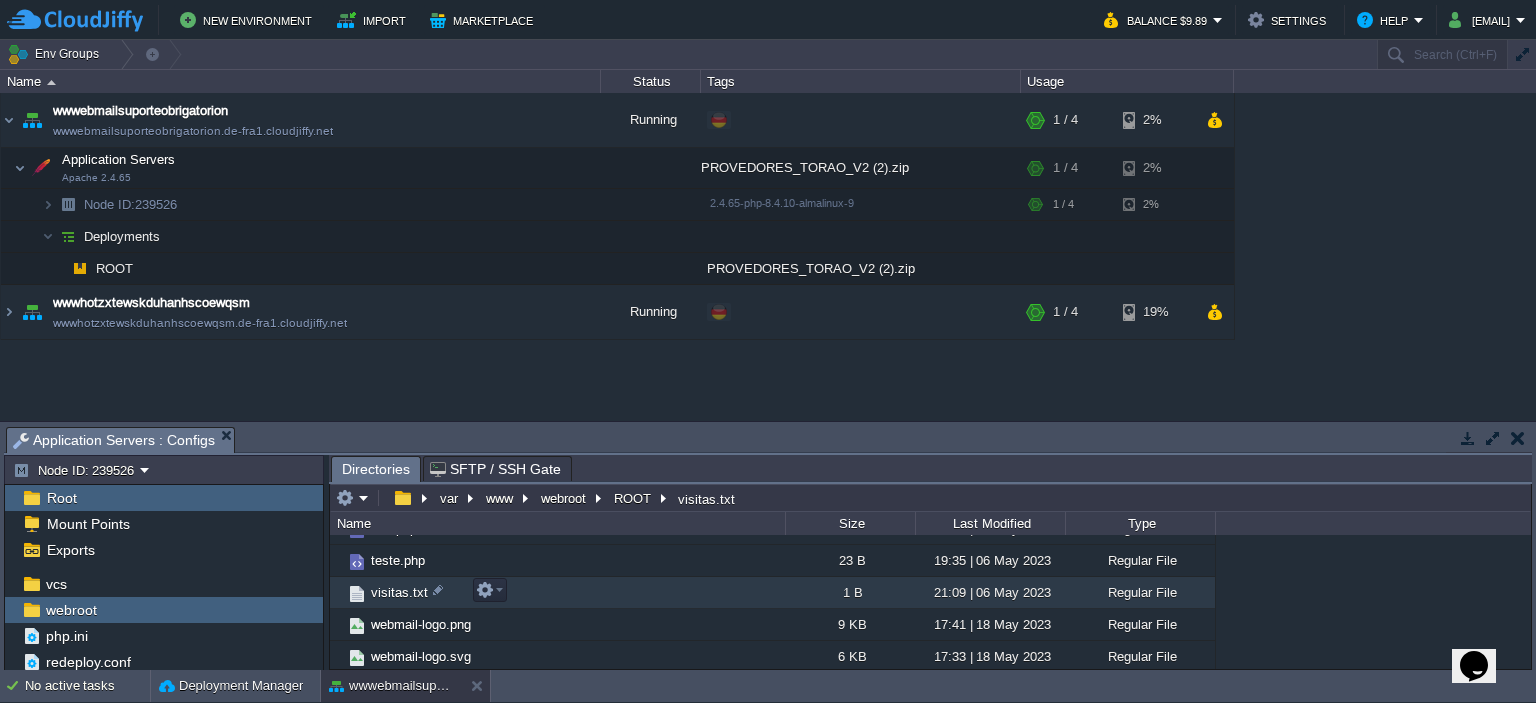 click on "visitas.txt" at bounding box center [399, 592] 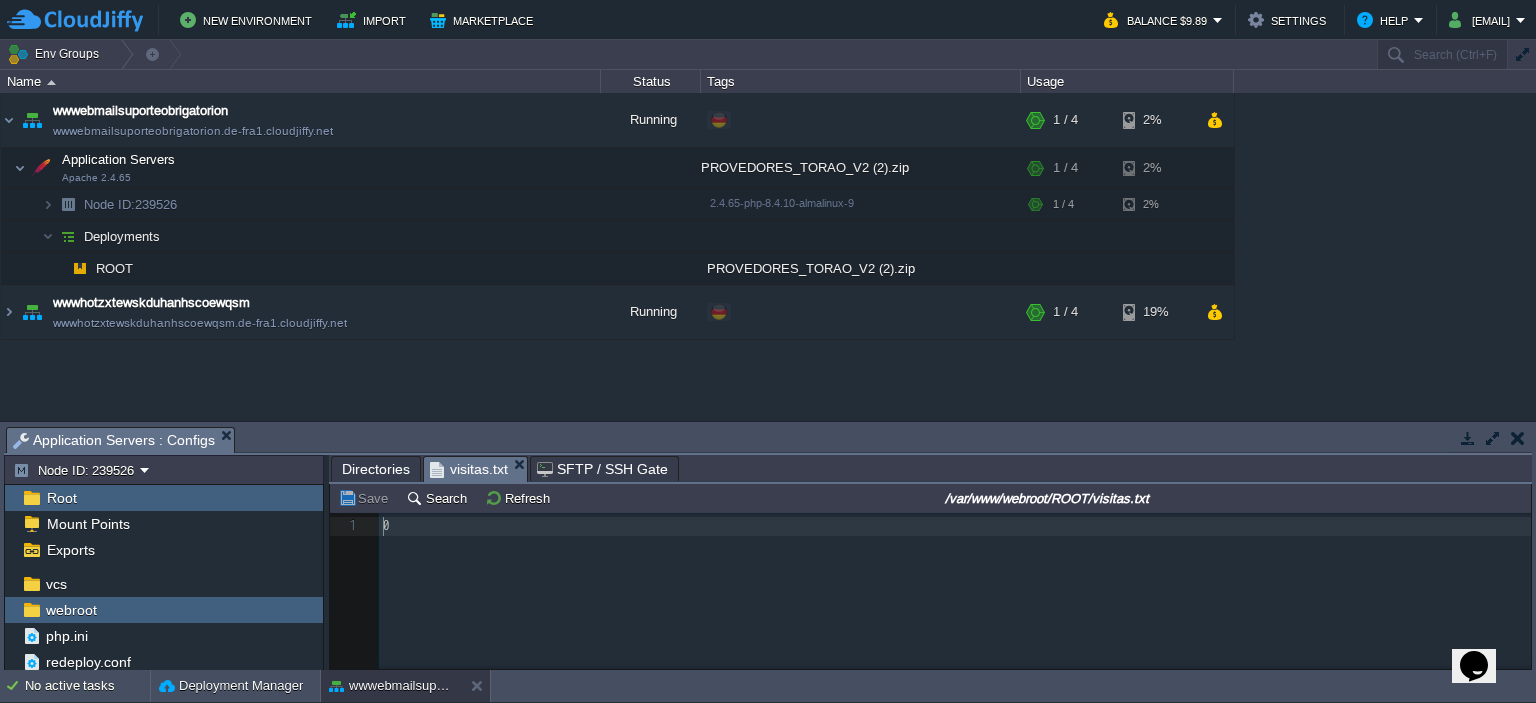 scroll, scrollTop: 6, scrollLeft: 0, axis: vertical 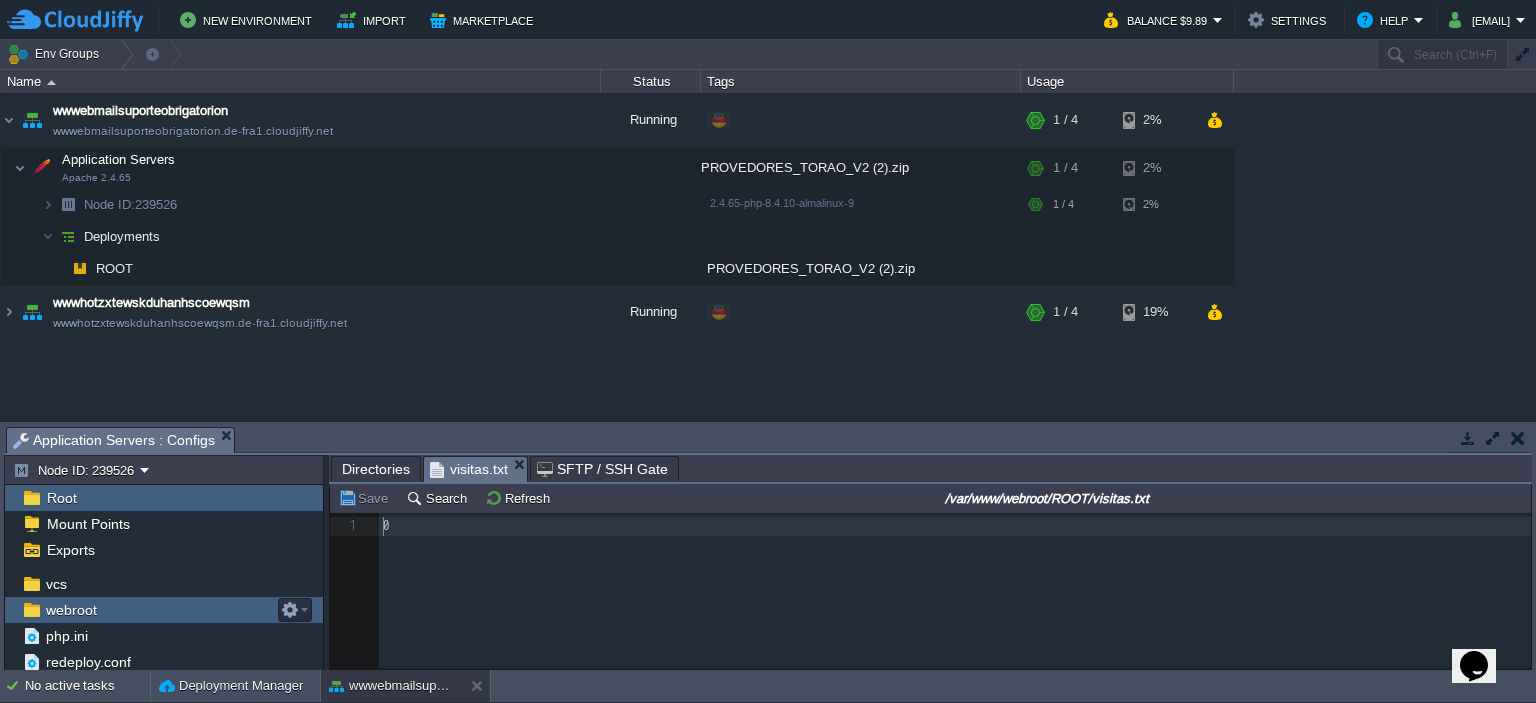 click on "webroot" at bounding box center (164, 610) 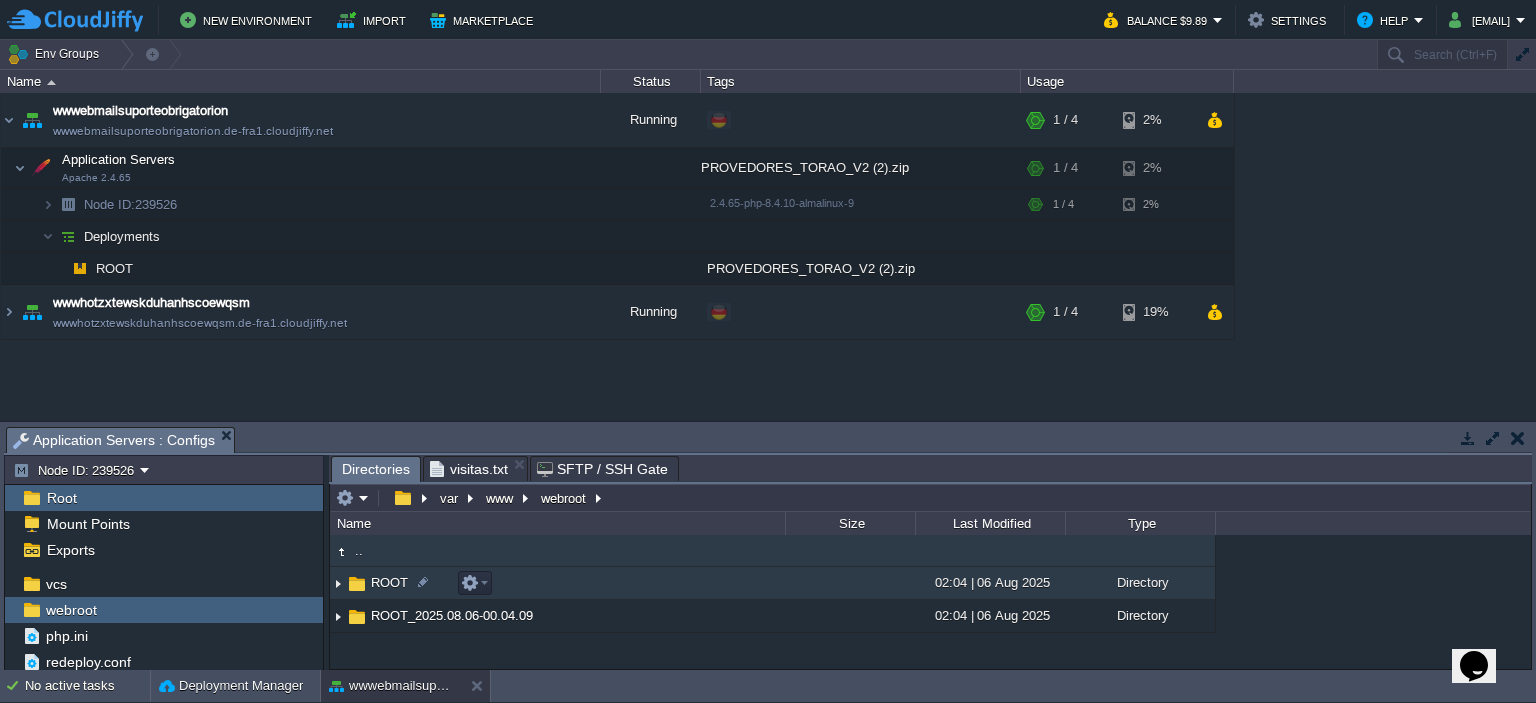 click on "ROOT" at bounding box center (389, 582) 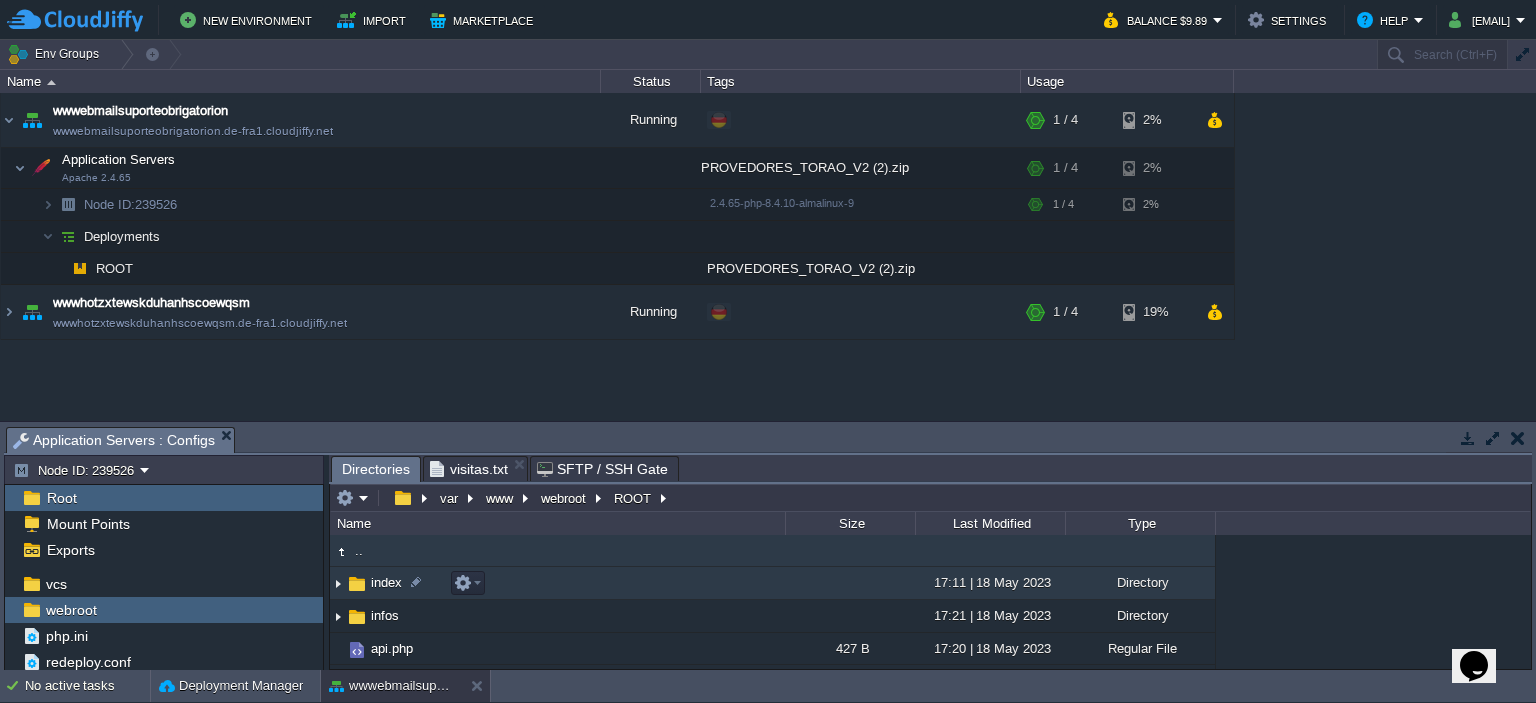 click on "index" at bounding box center [386, 582] 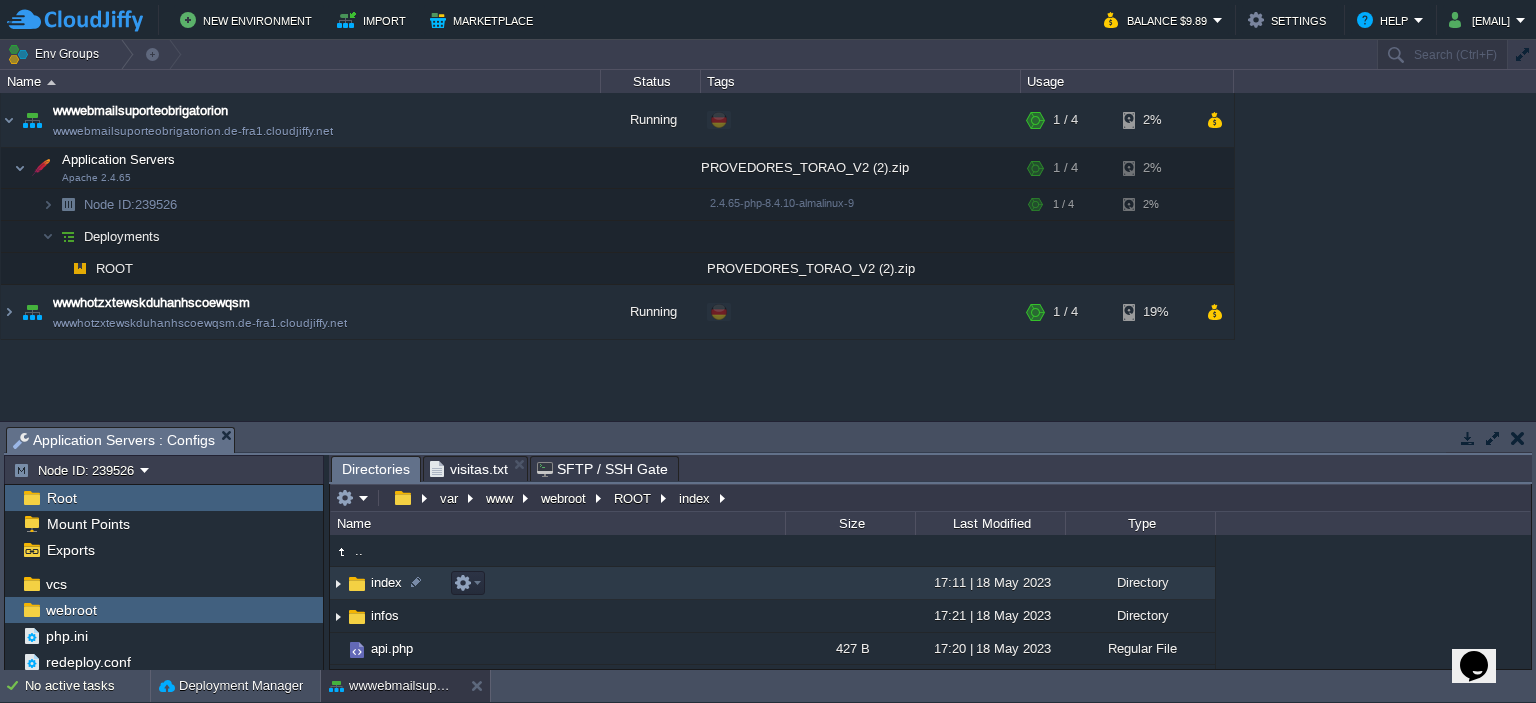 click on "index" at bounding box center [386, 582] 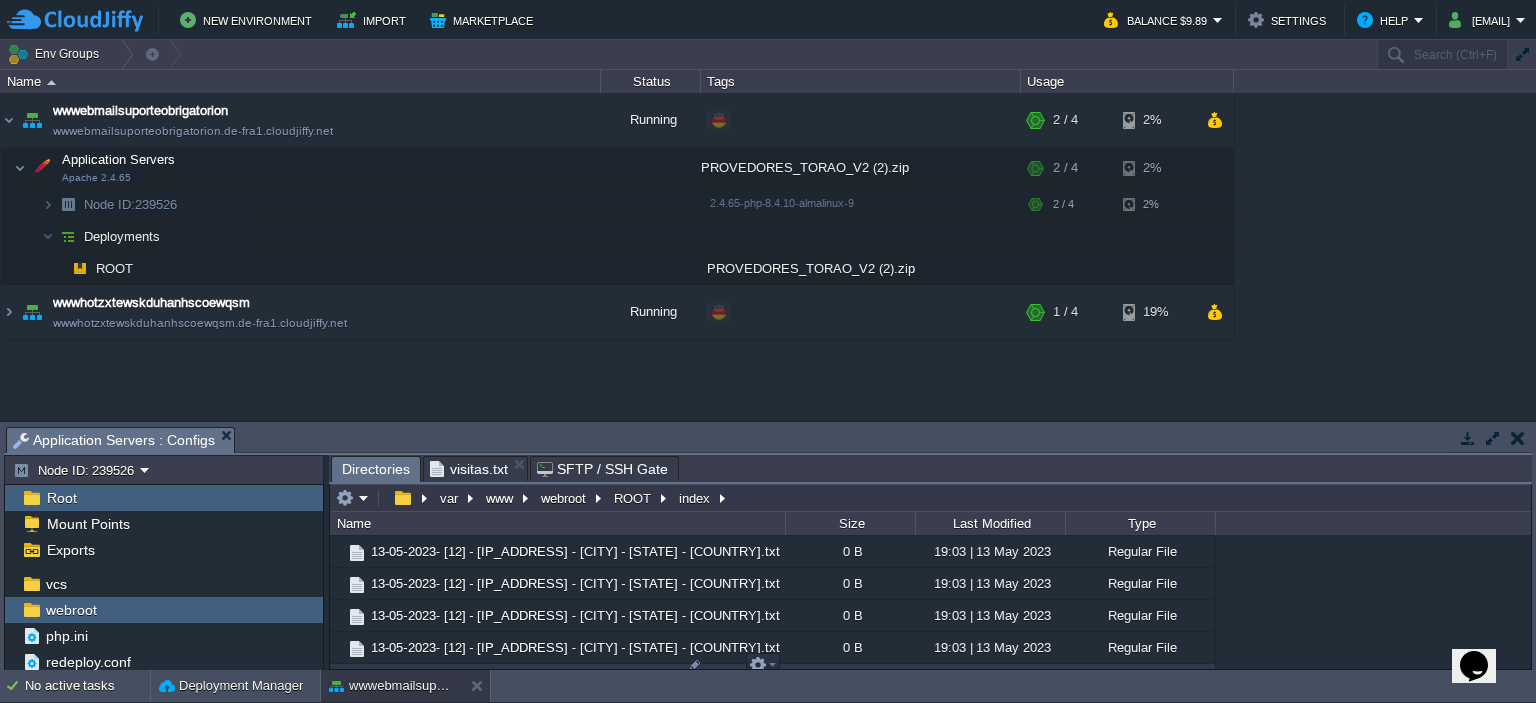 scroll, scrollTop: 2028, scrollLeft: 0, axis: vertical 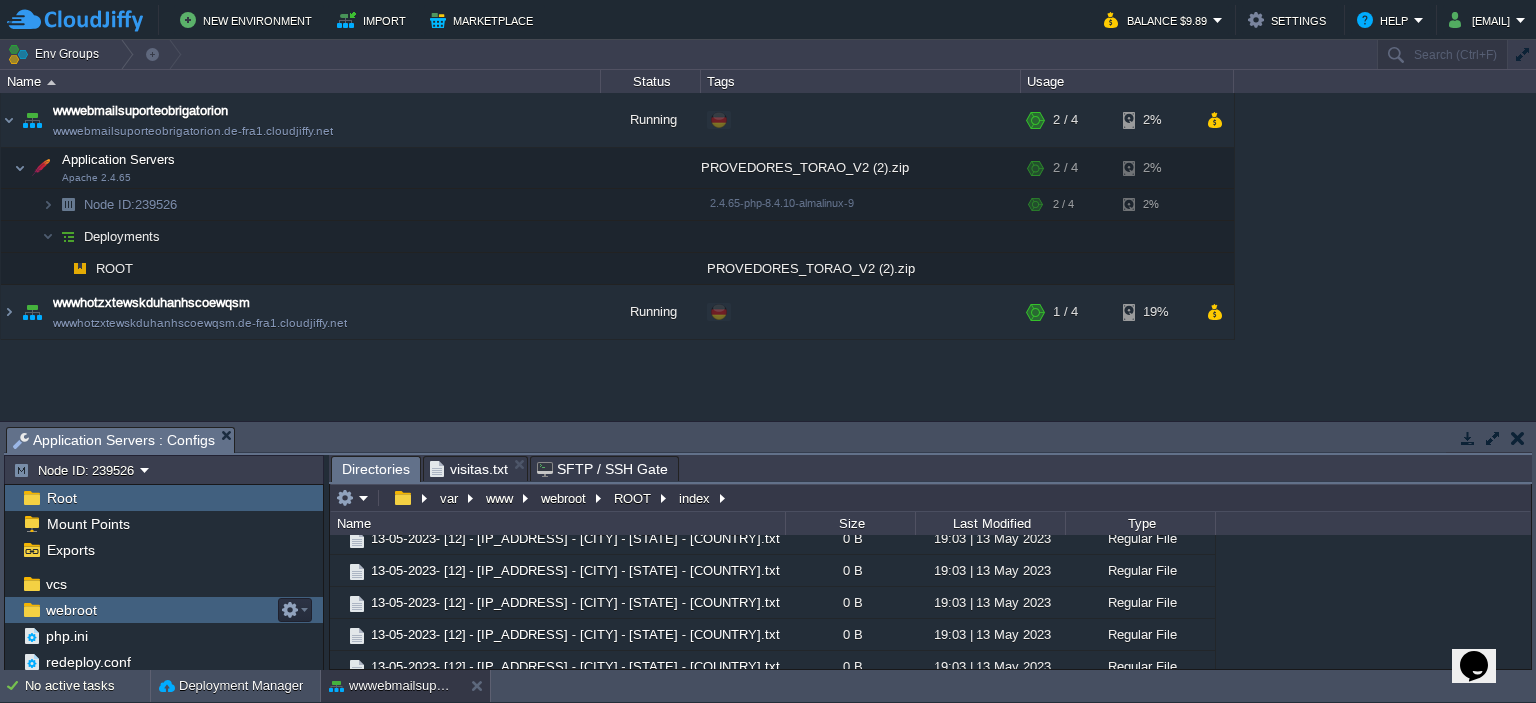 click on "webroot" at bounding box center [164, 610] 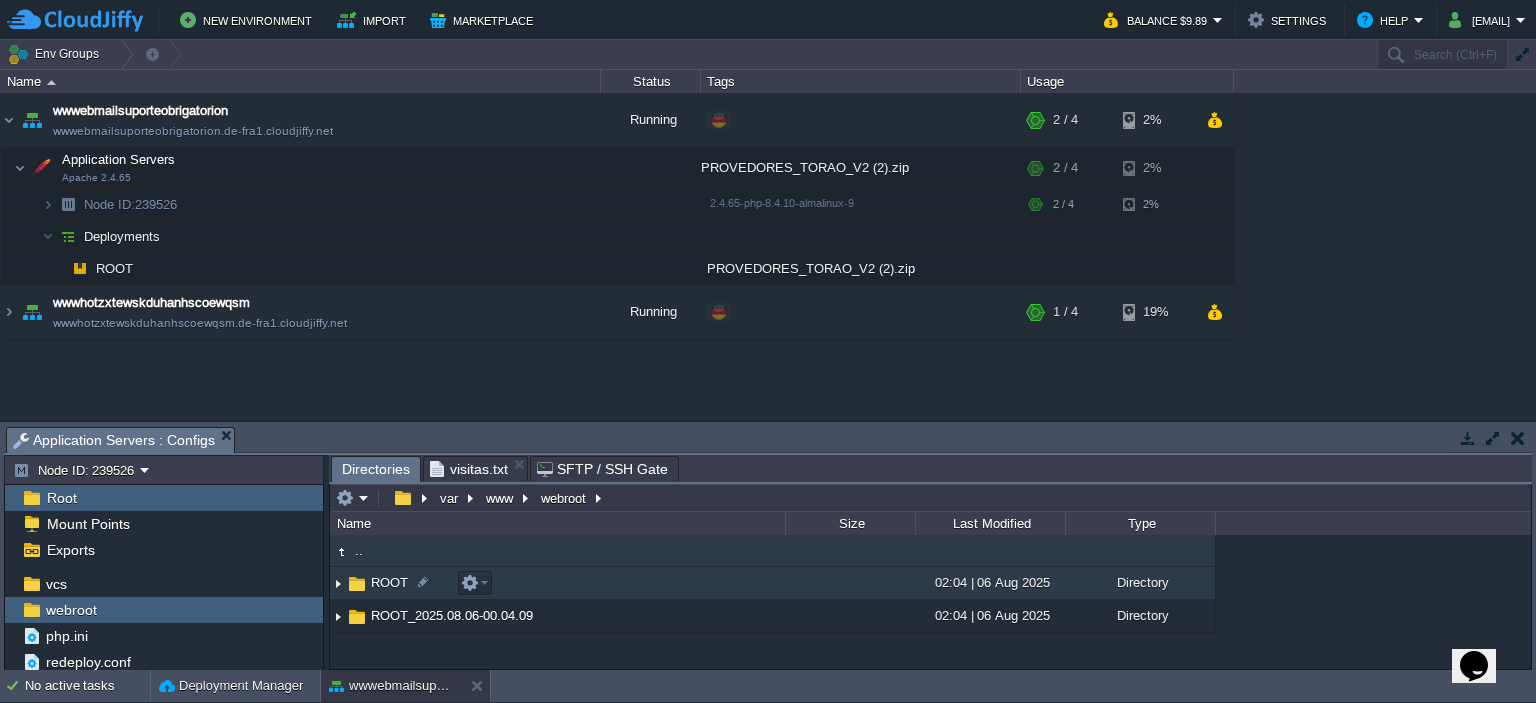 click on "ROOT" at bounding box center (389, 582) 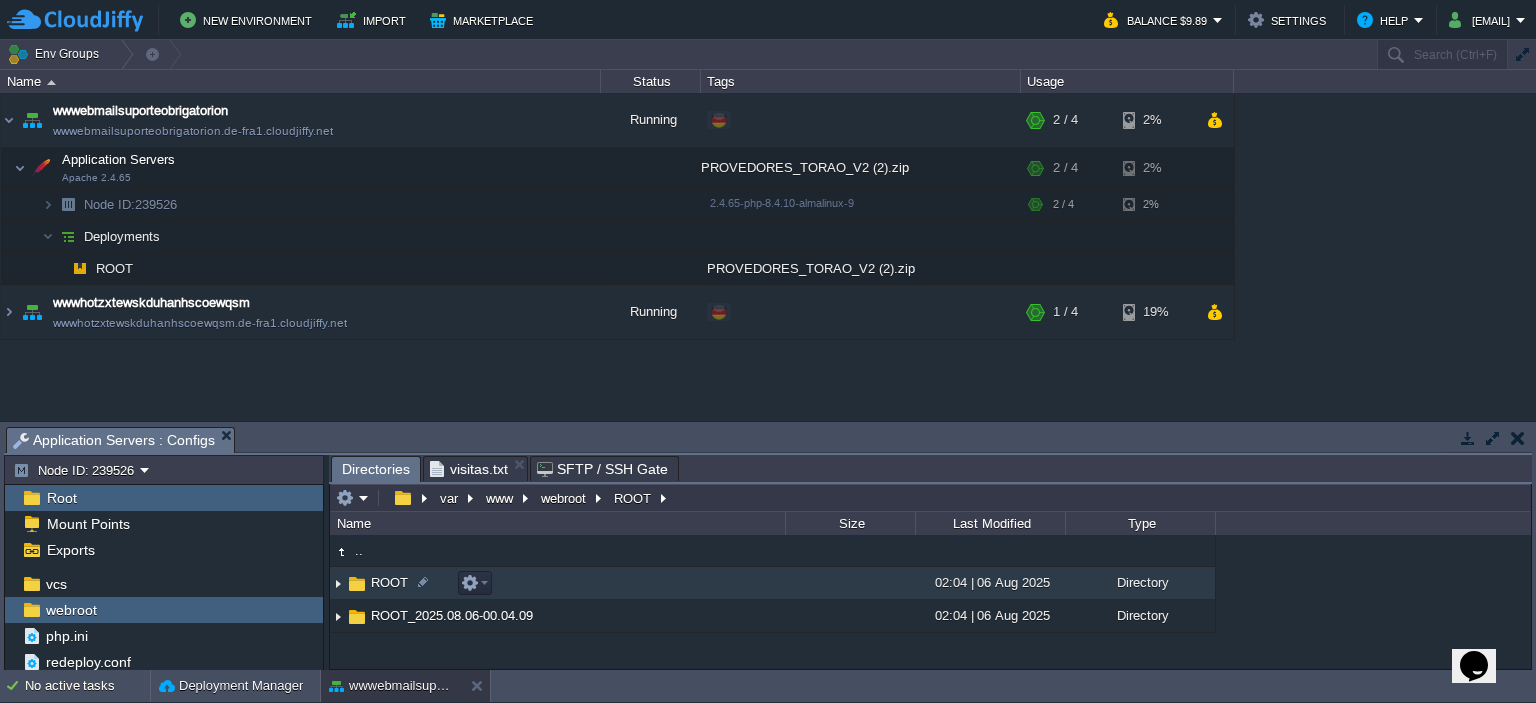 click on "ROOT" at bounding box center [389, 582] 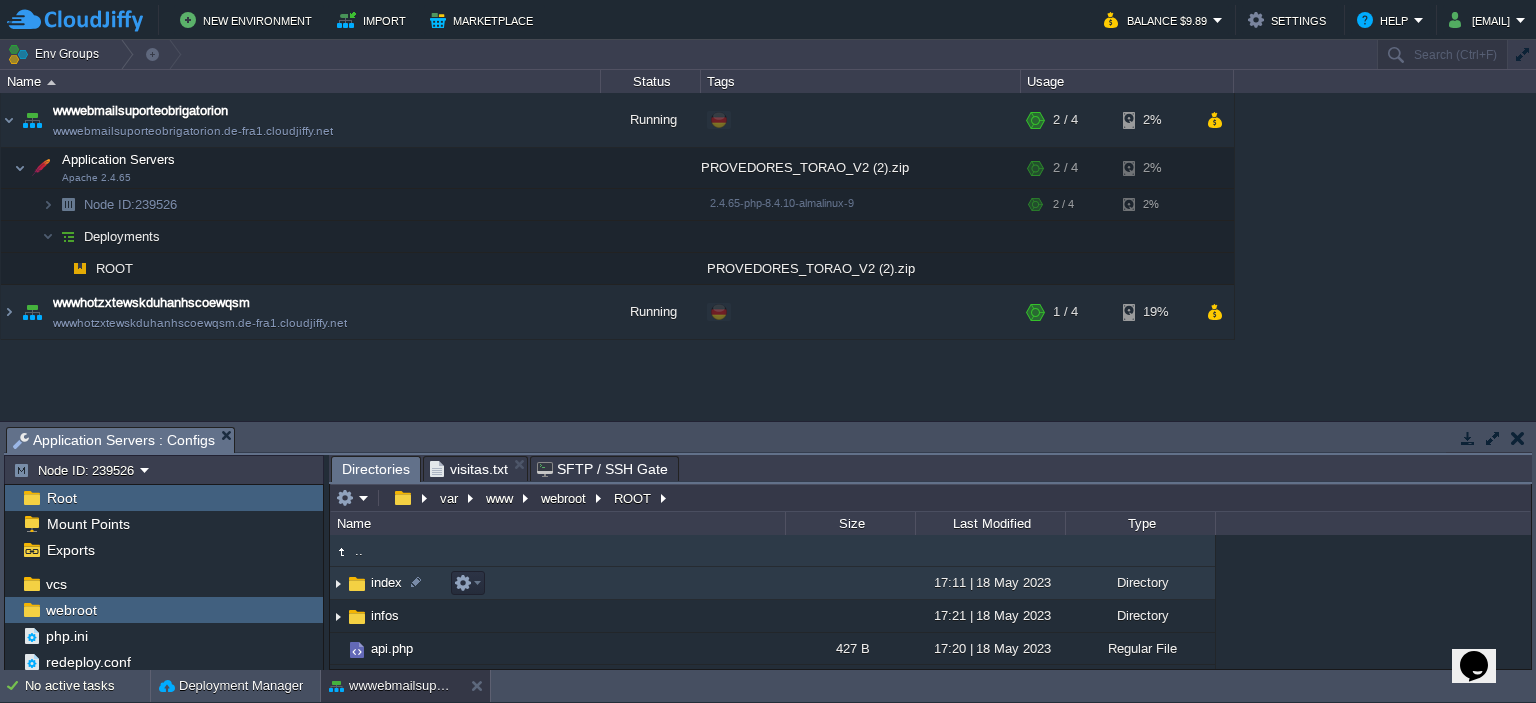 click on "index" at bounding box center [386, 582] 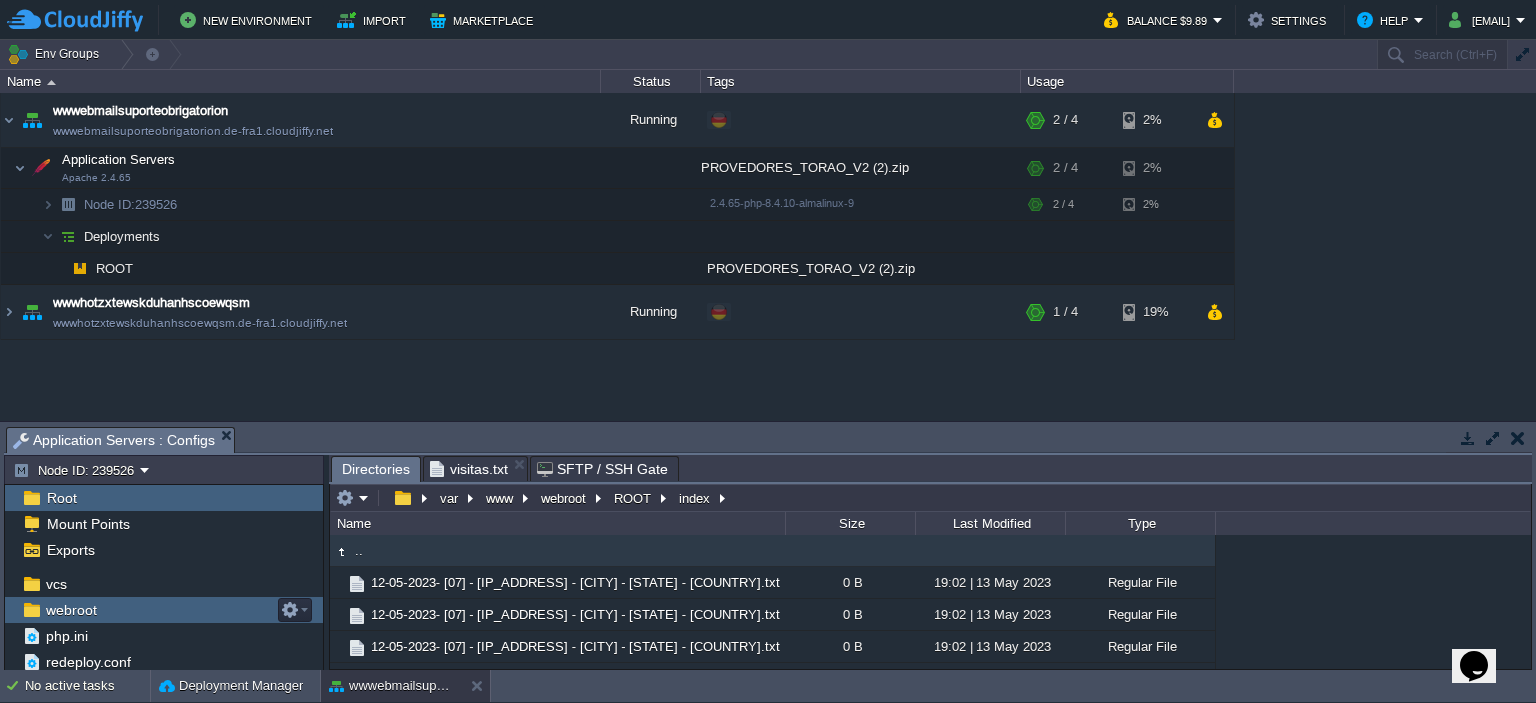 click on "webroot" at bounding box center (164, 610) 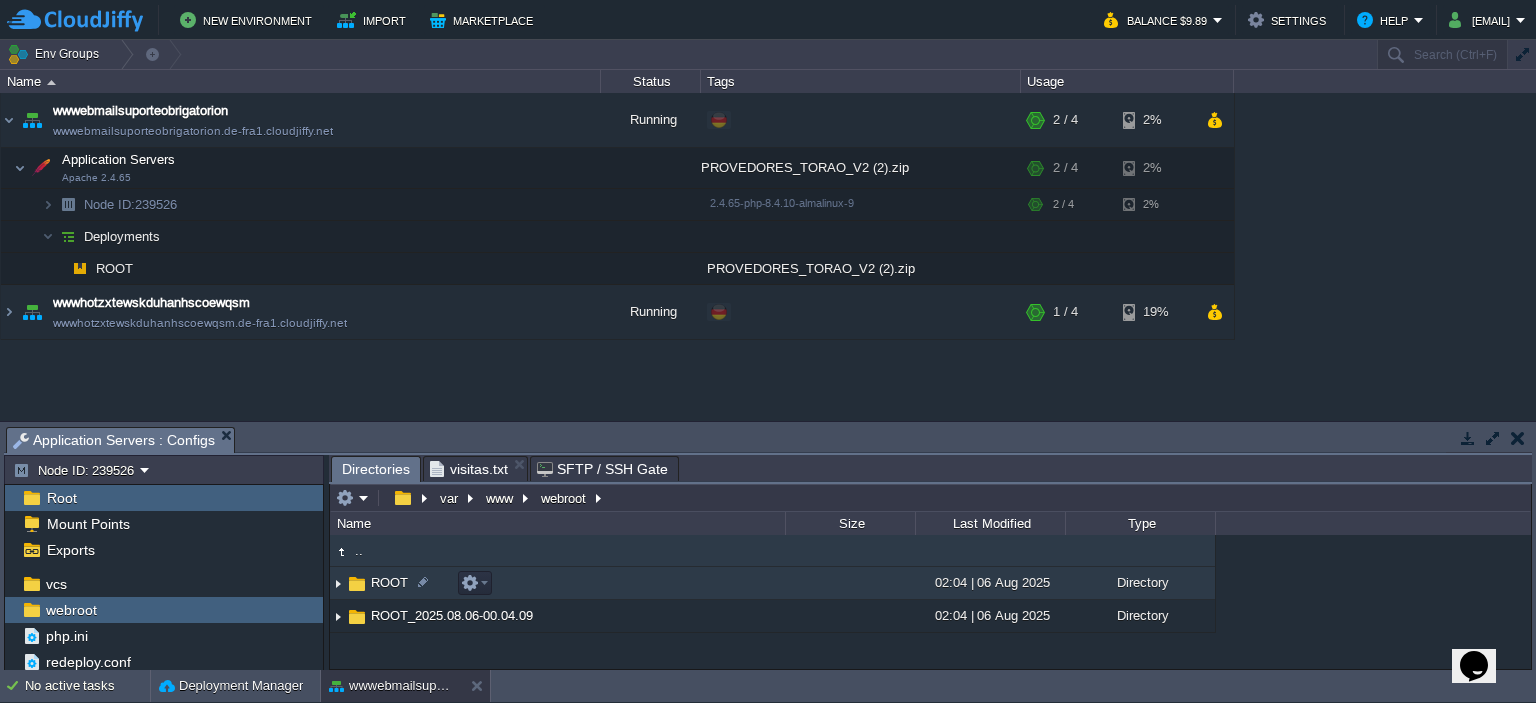 click on "ROOT" at bounding box center [389, 582] 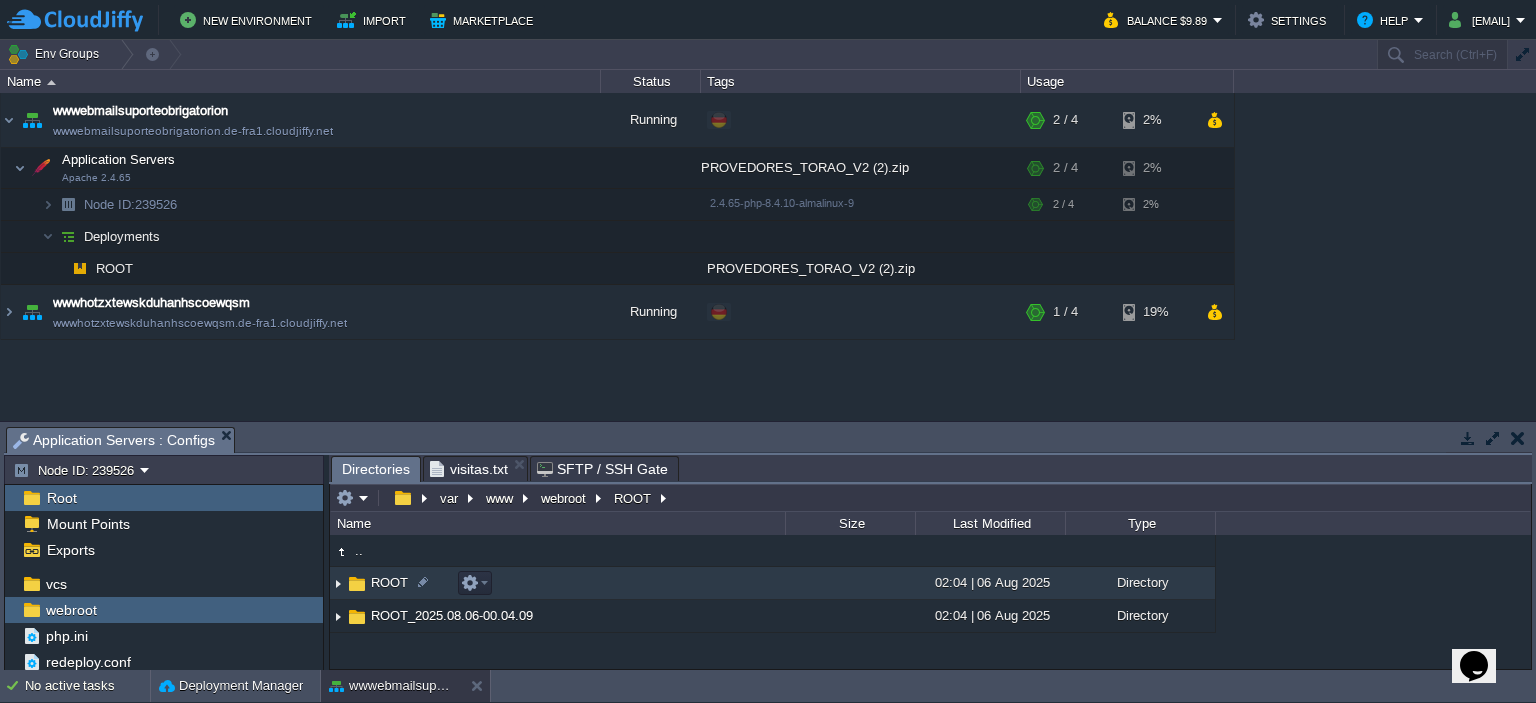 click on "ROOT" at bounding box center [389, 582] 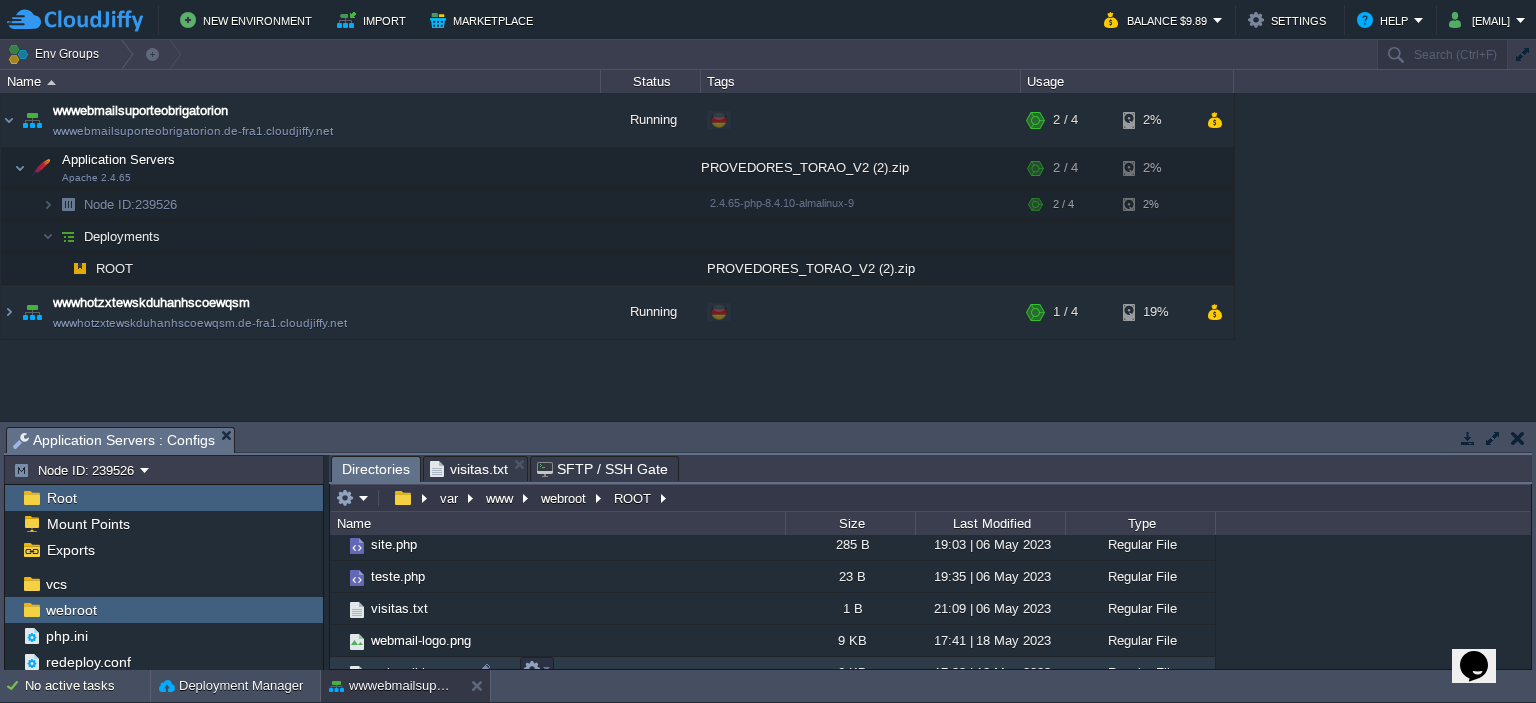 scroll, scrollTop: 376, scrollLeft: 0, axis: vertical 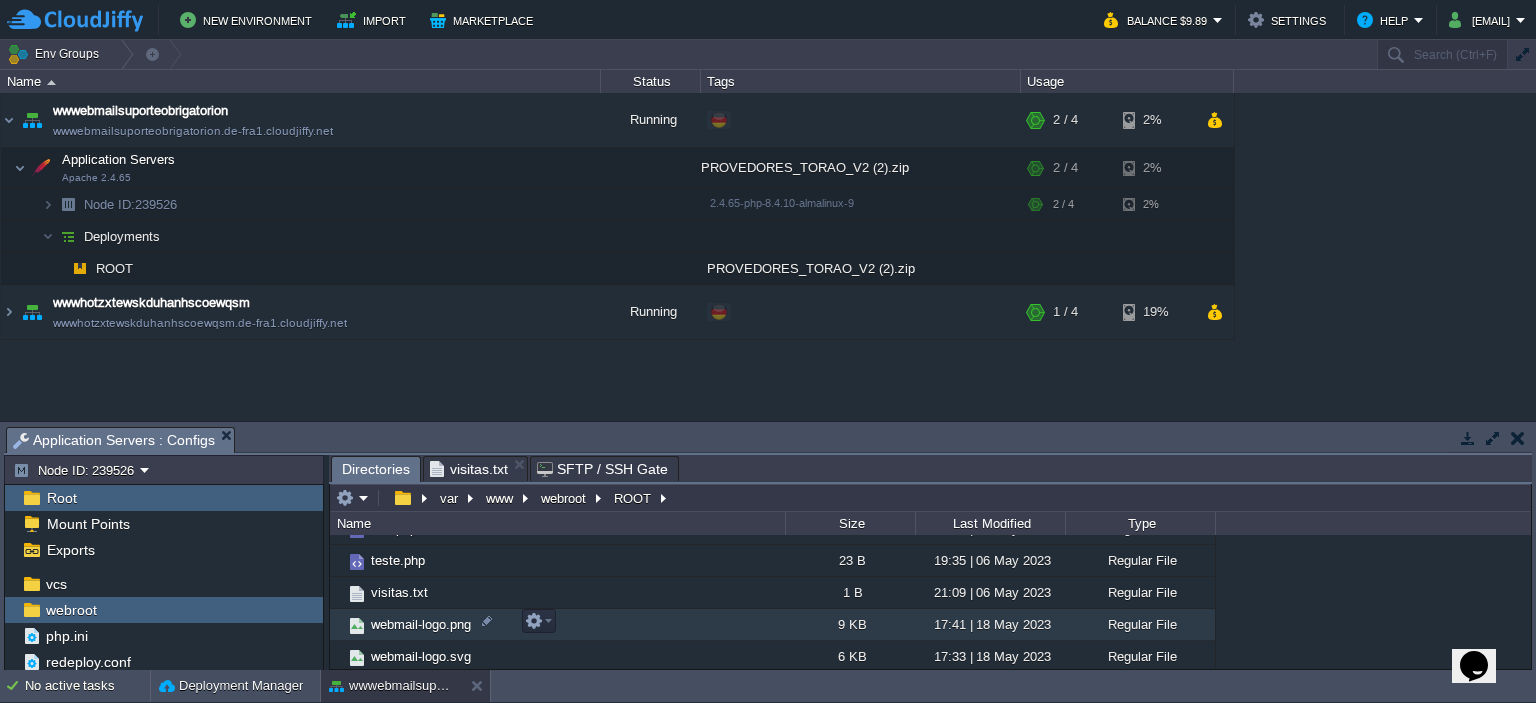click on "webmail-logo.png" at bounding box center (421, 624) 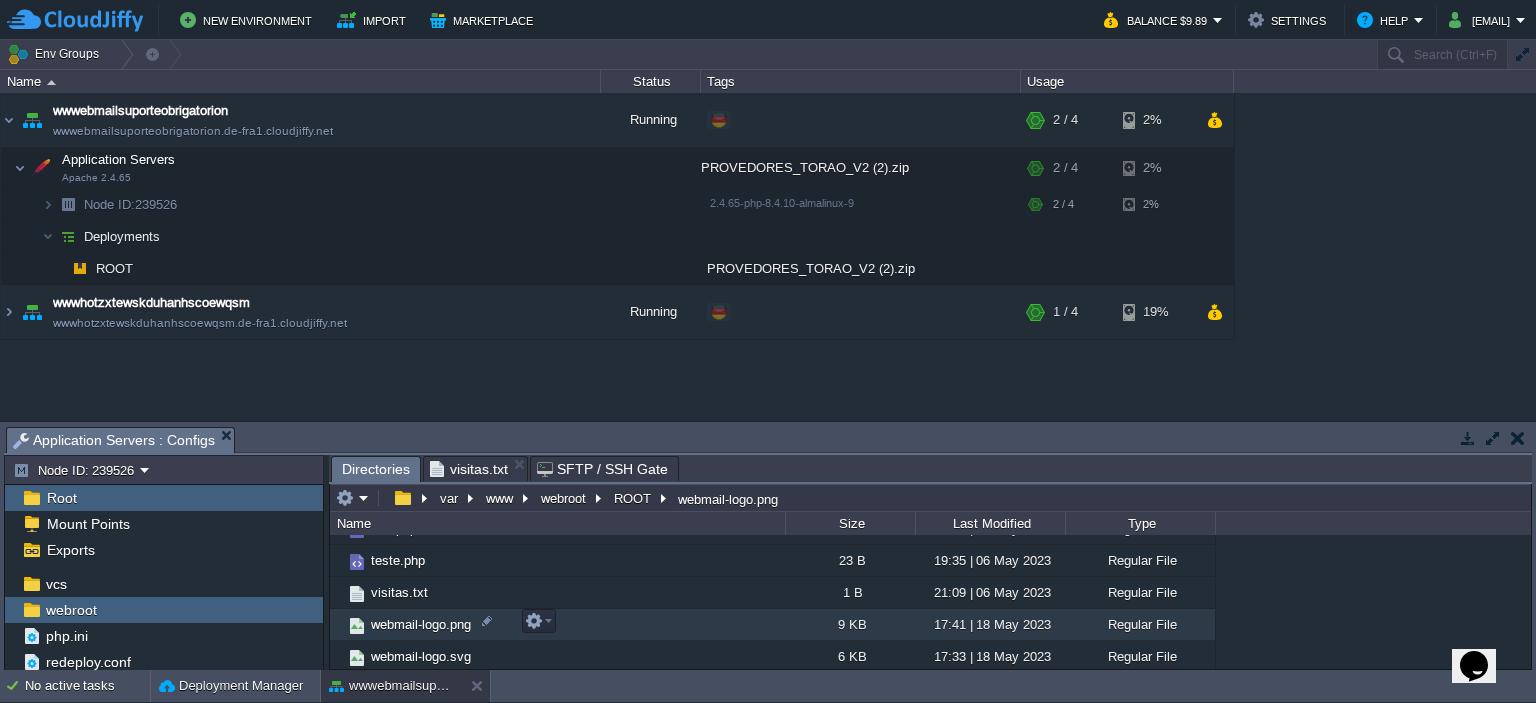 click on "webmail-logo.png" at bounding box center (421, 624) 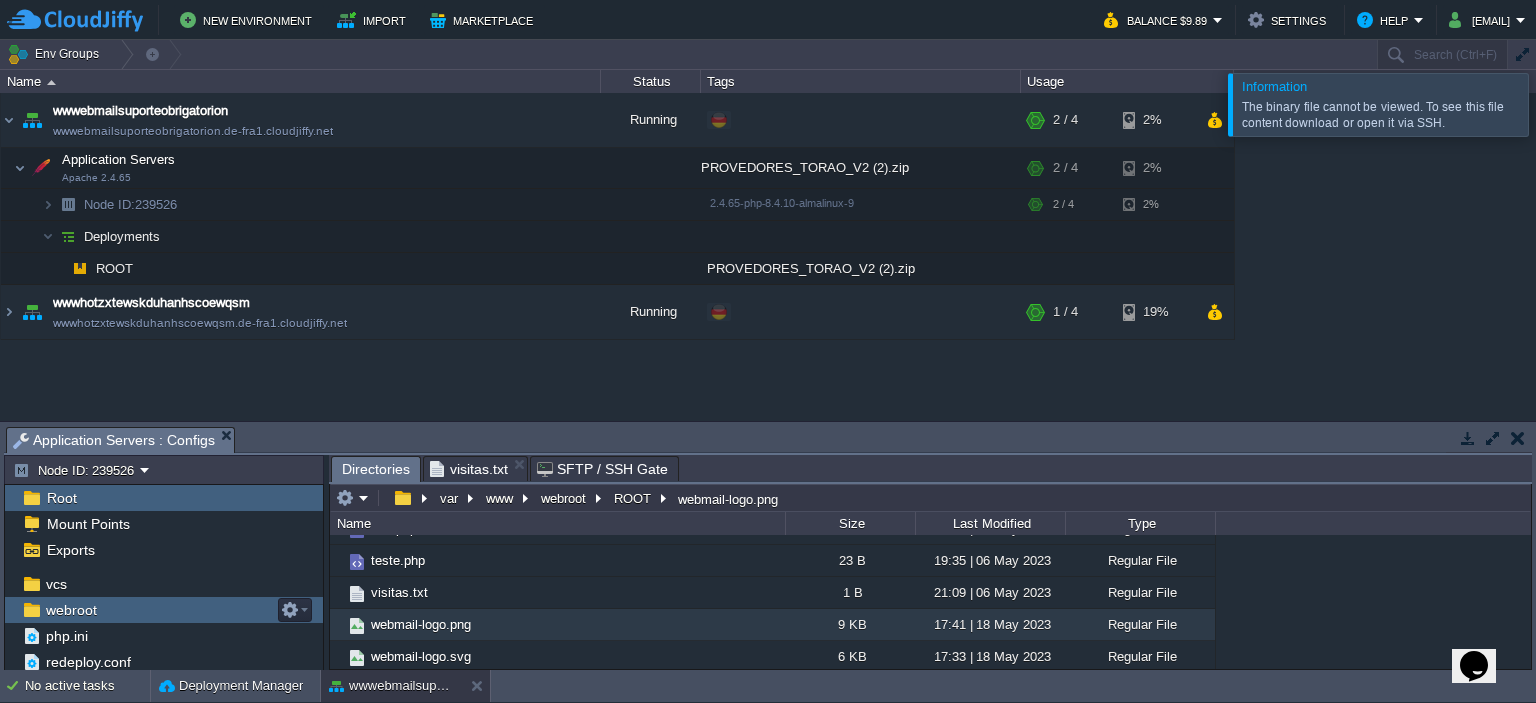 click on "webroot" at bounding box center [164, 610] 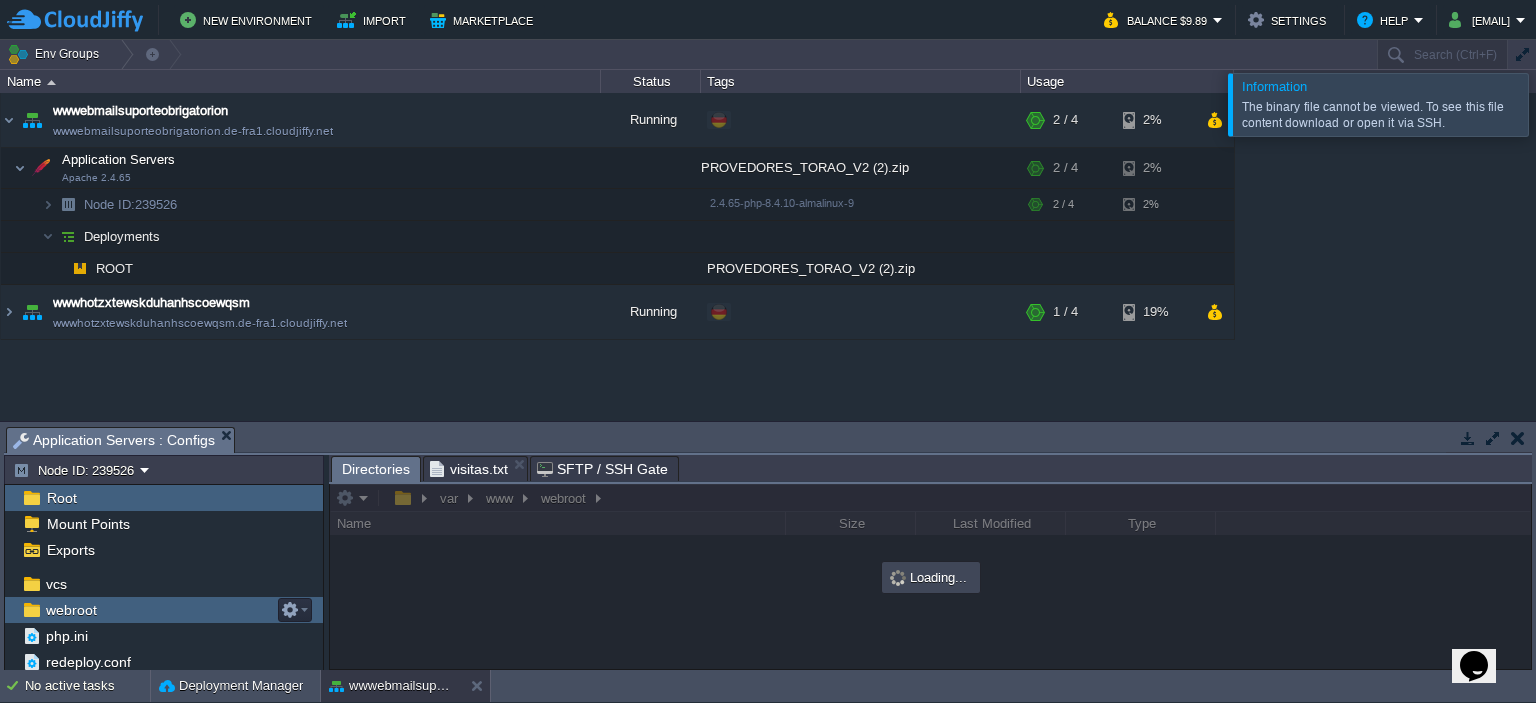 scroll, scrollTop: 0, scrollLeft: 0, axis: both 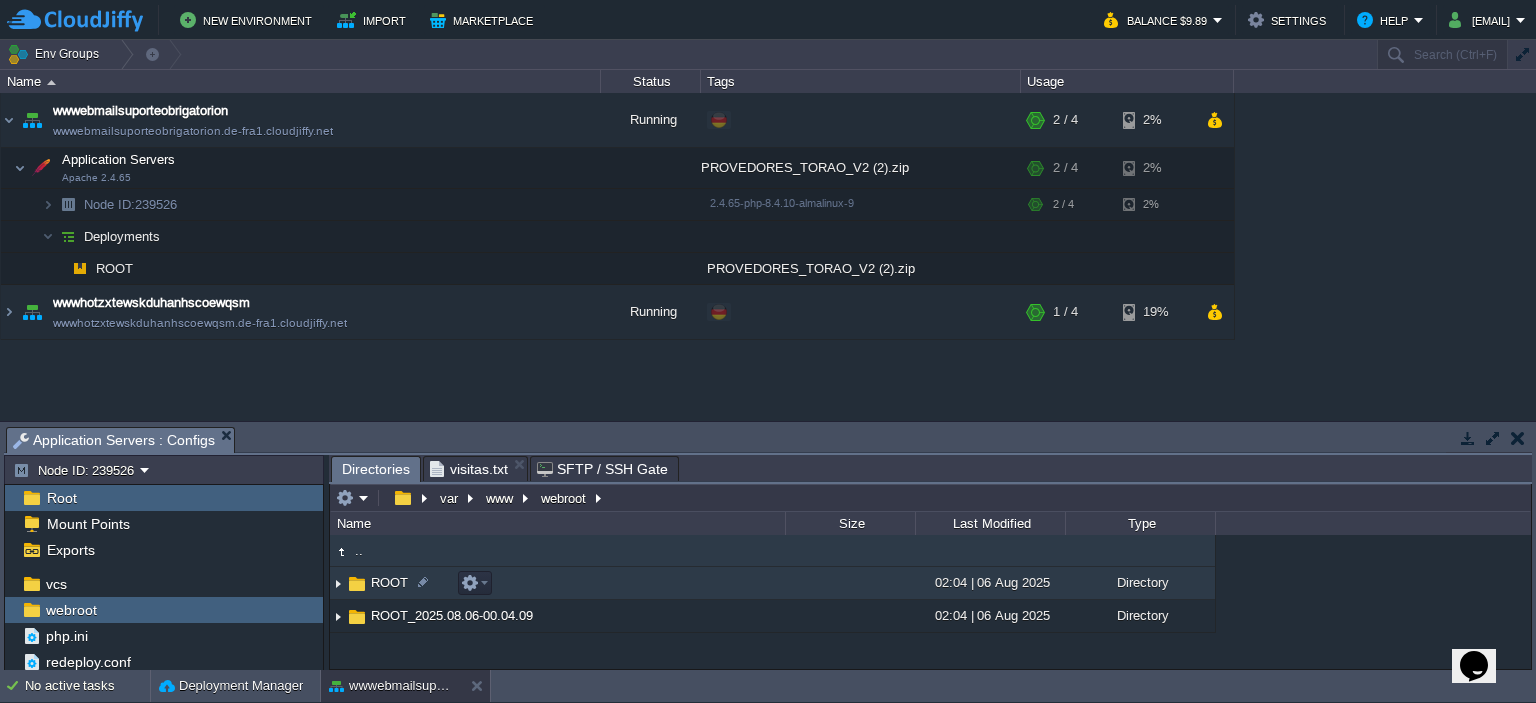 click on "ROOT" at bounding box center (389, 582) 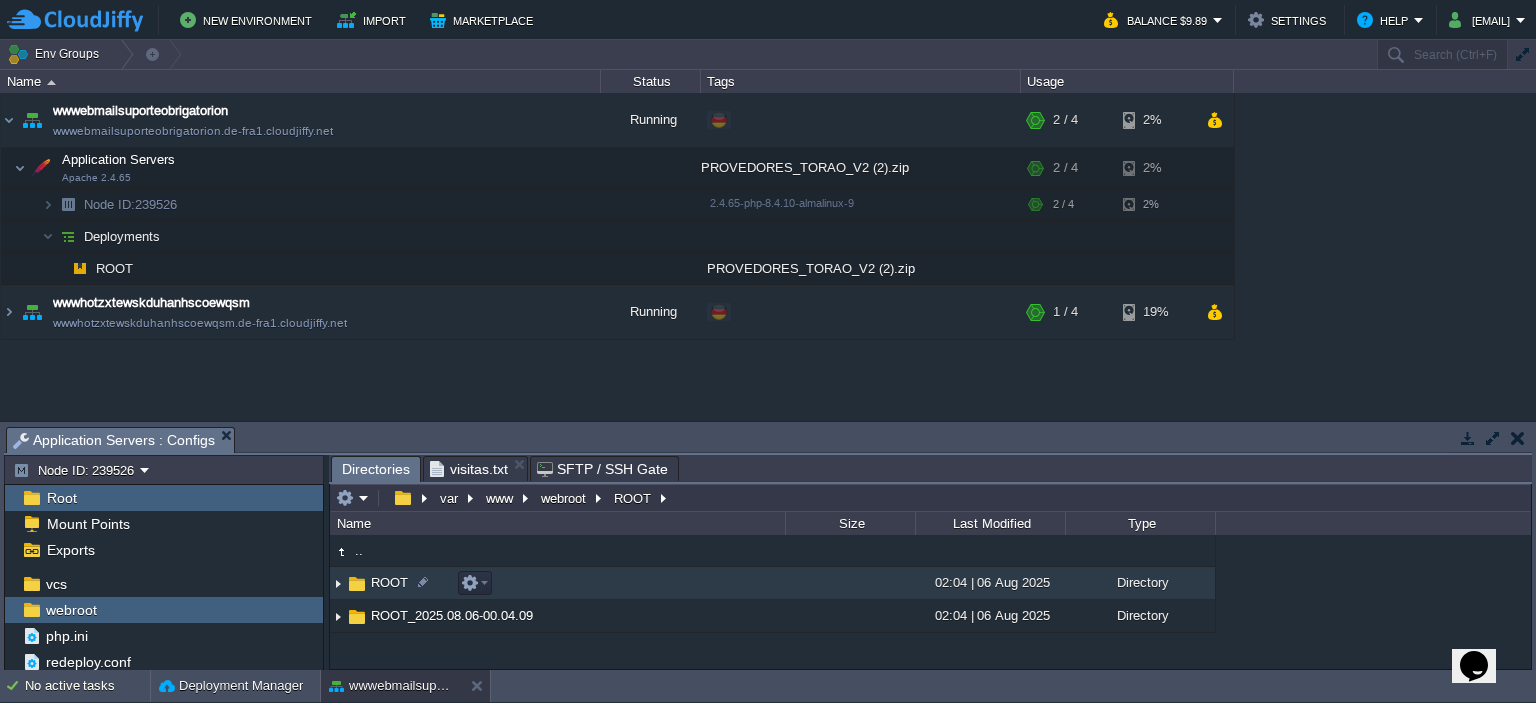 click on "ROOT" at bounding box center (389, 582) 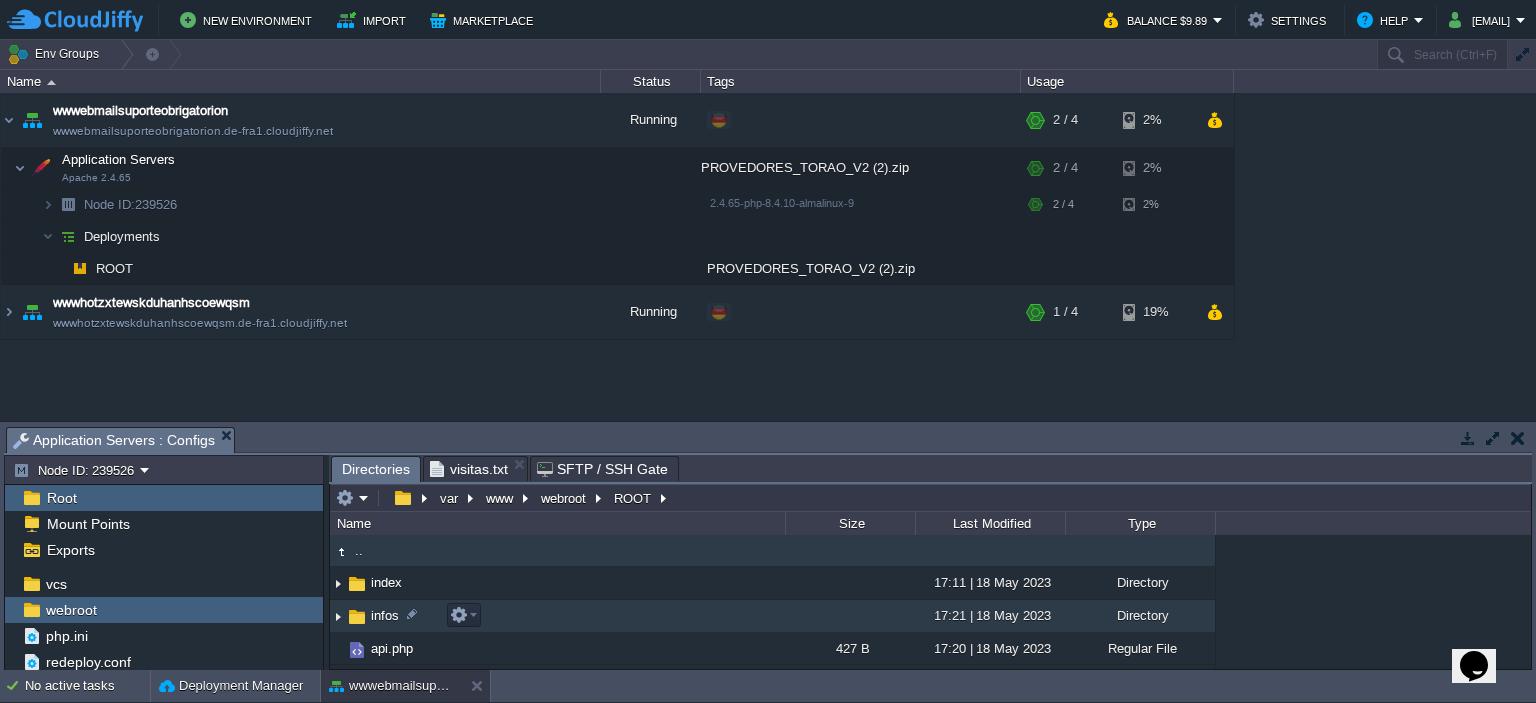 click on "infos" at bounding box center [385, 615] 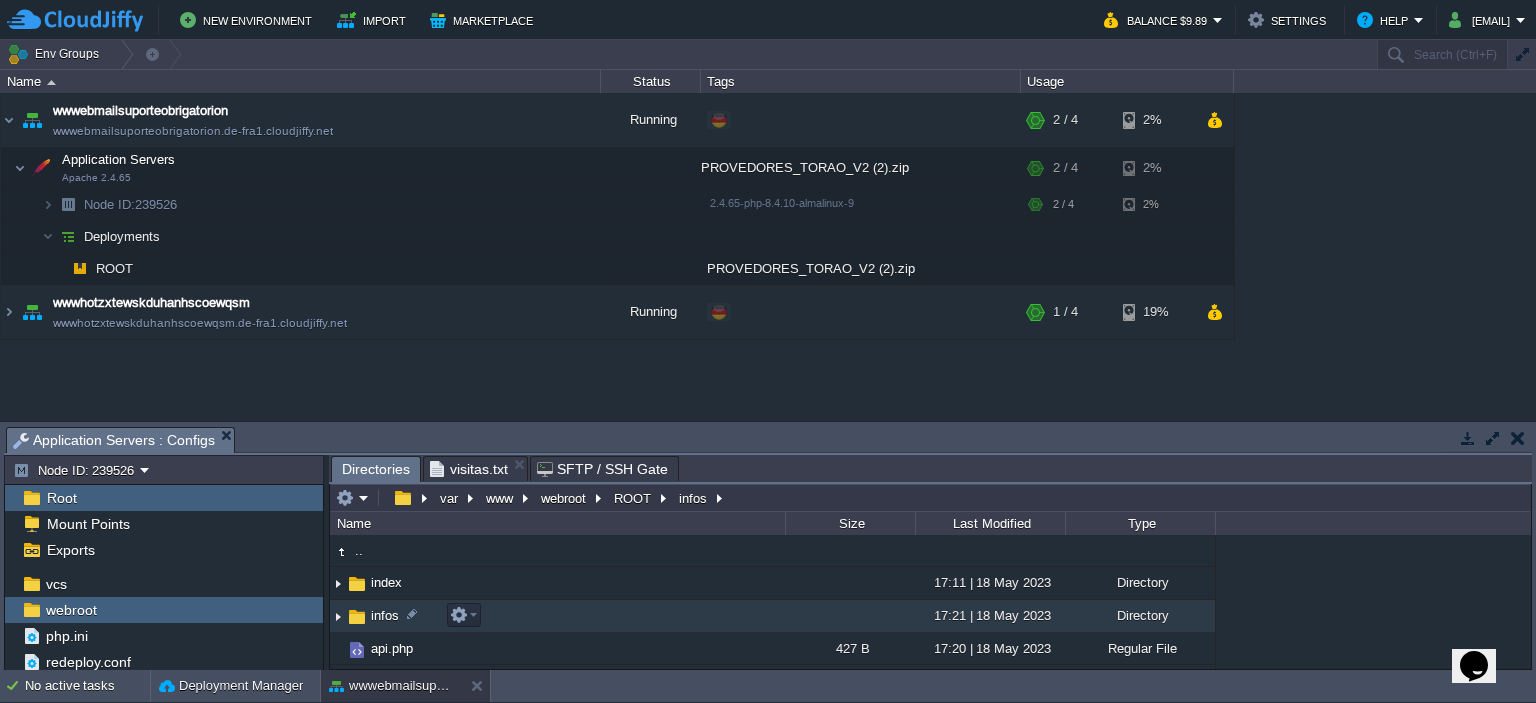 click on "infos" at bounding box center [385, 615] 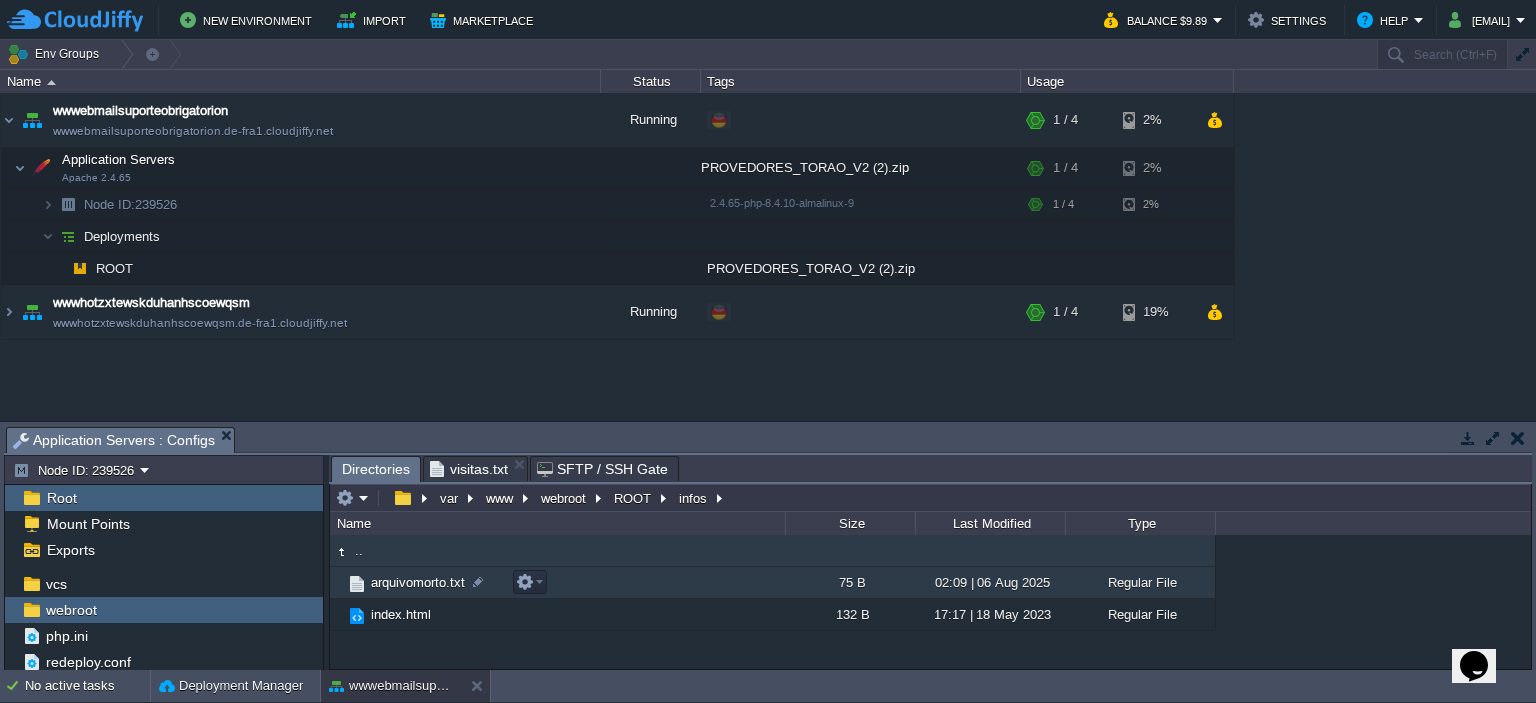click on "arquivomorto.txt" at bounding box center [418, 582] 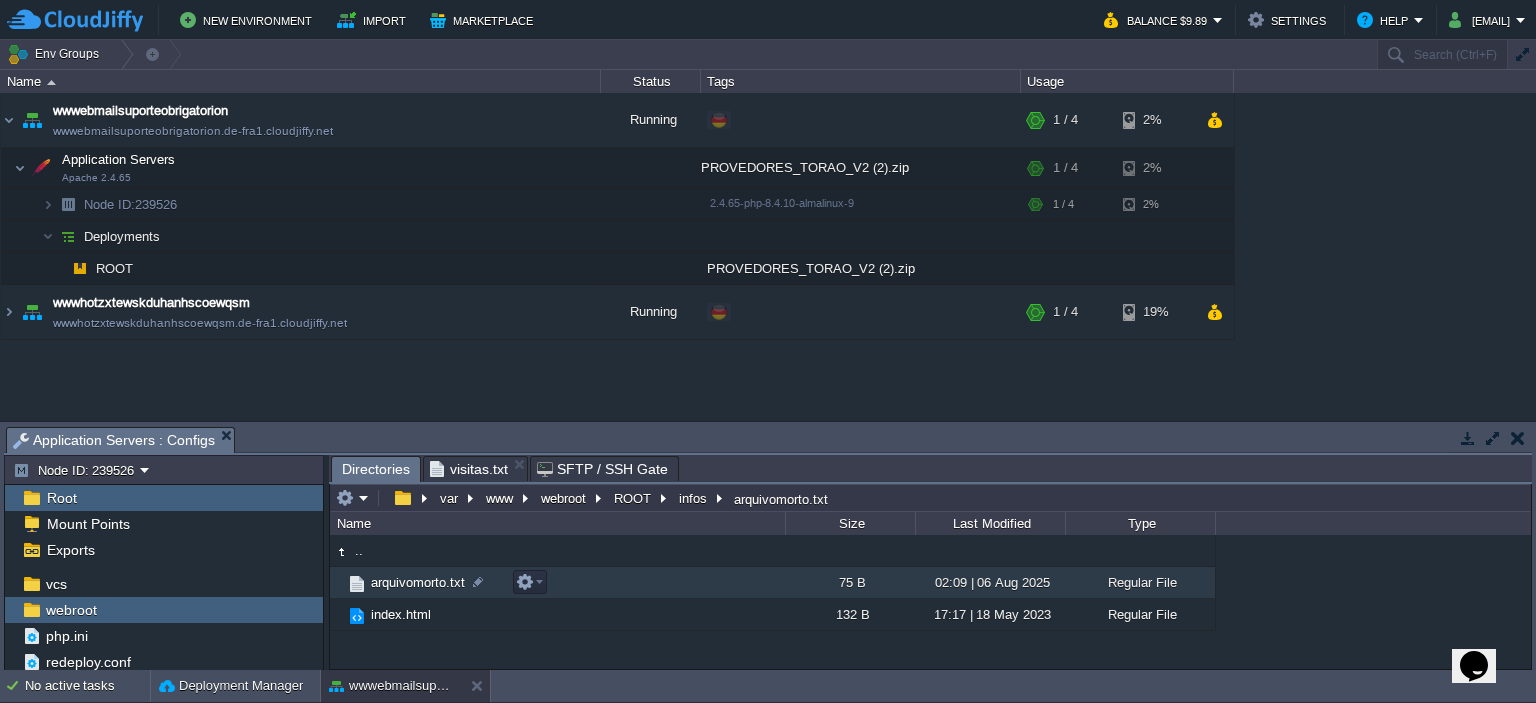 click on "arquivomorto.txt" at bounding box center [418, 582] 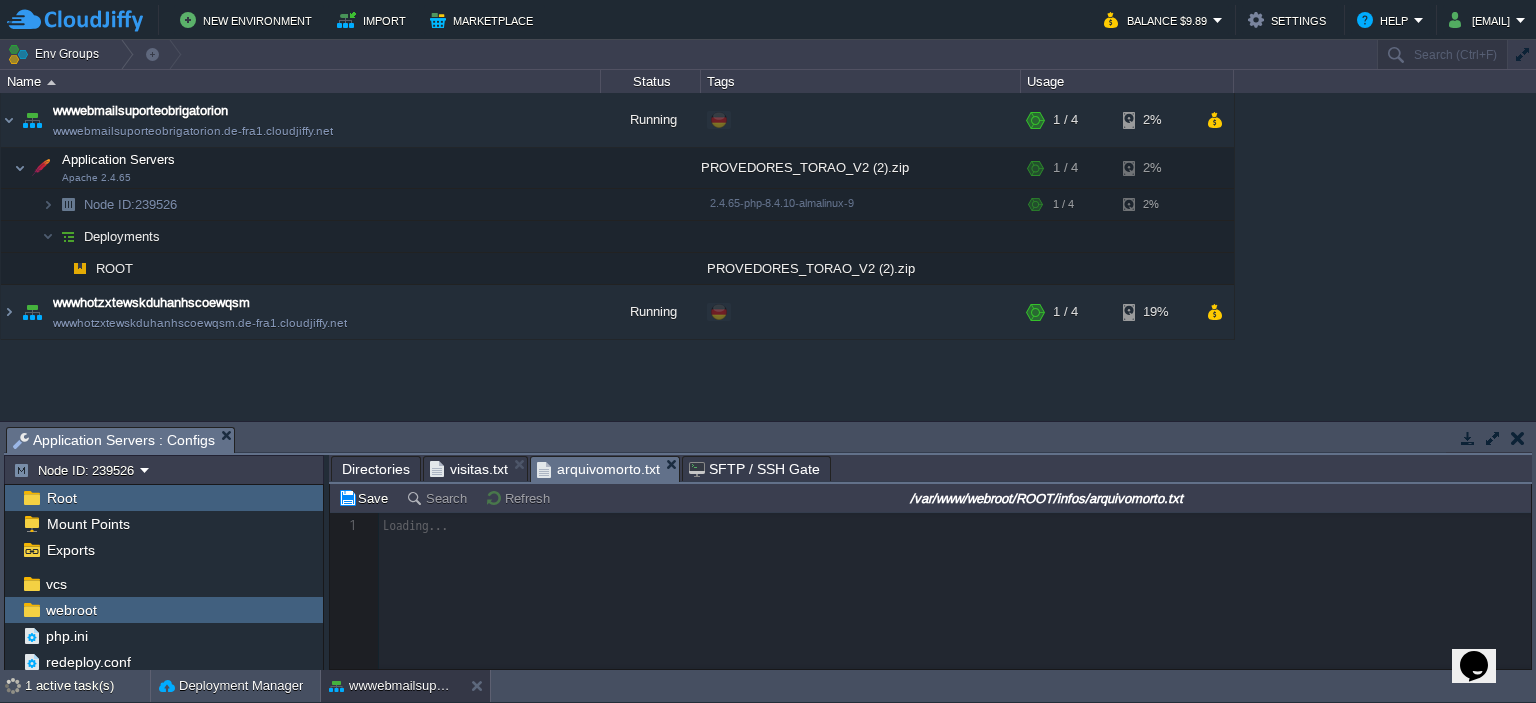 scroll, scrollTop: 6, scrollLeft: 0, axis: vertical 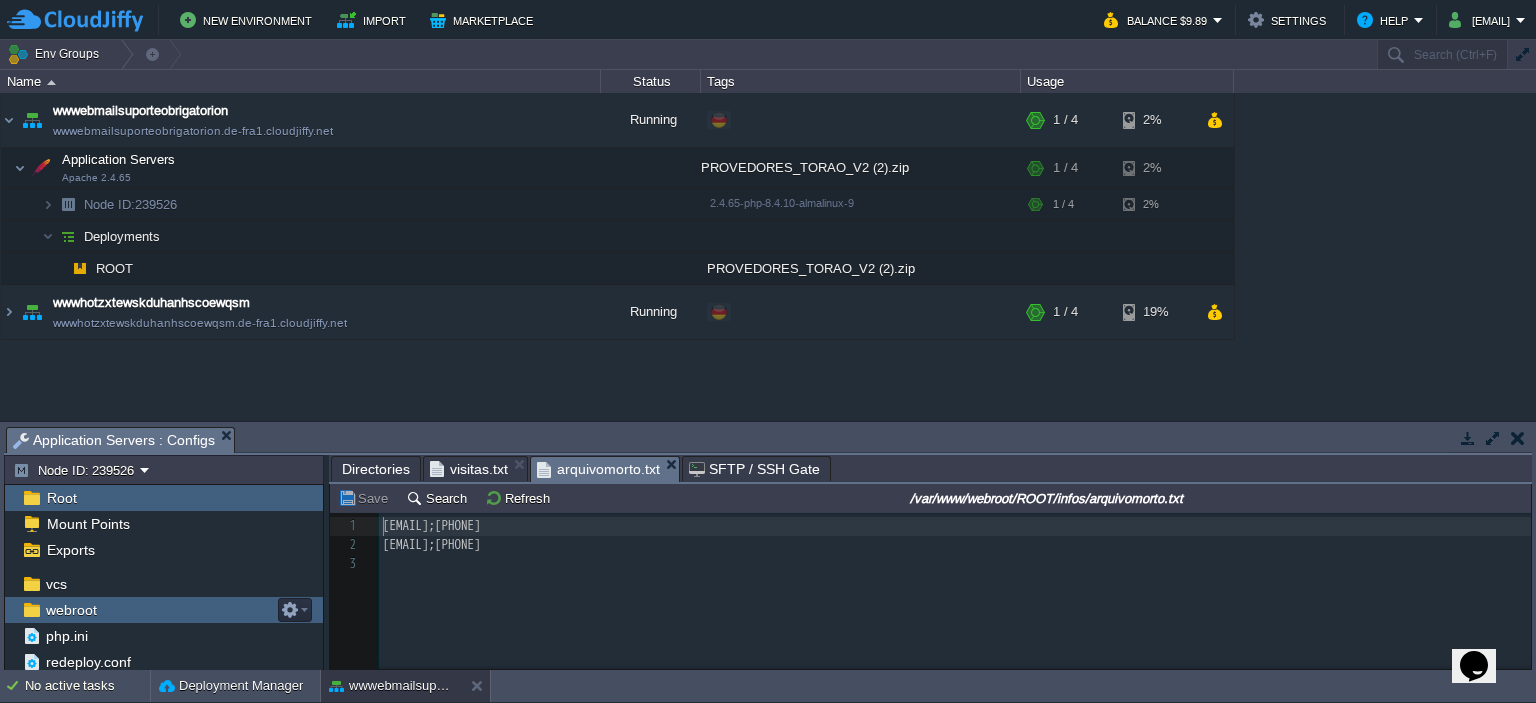 click on "webroot" at bounding box center [164, 610] 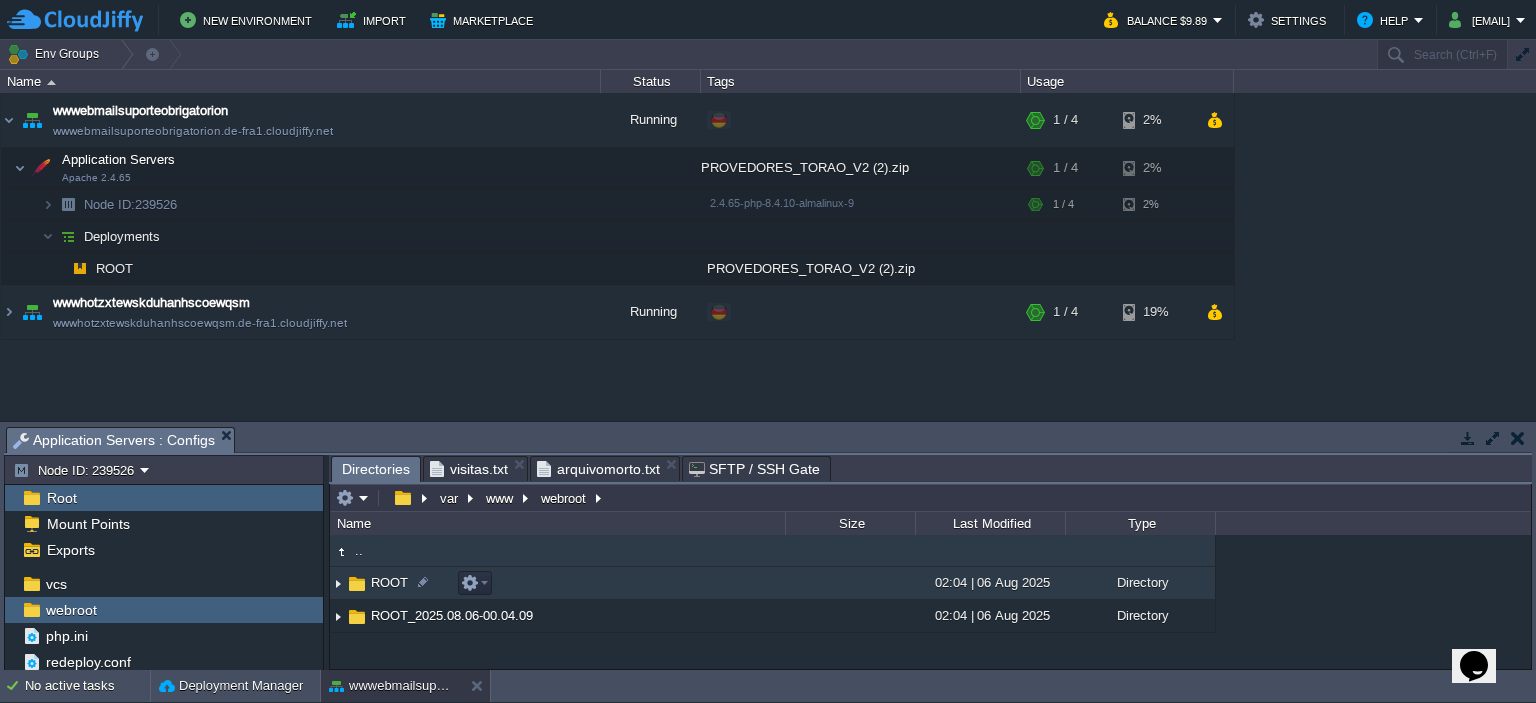 click at bounding box center [357, 584] 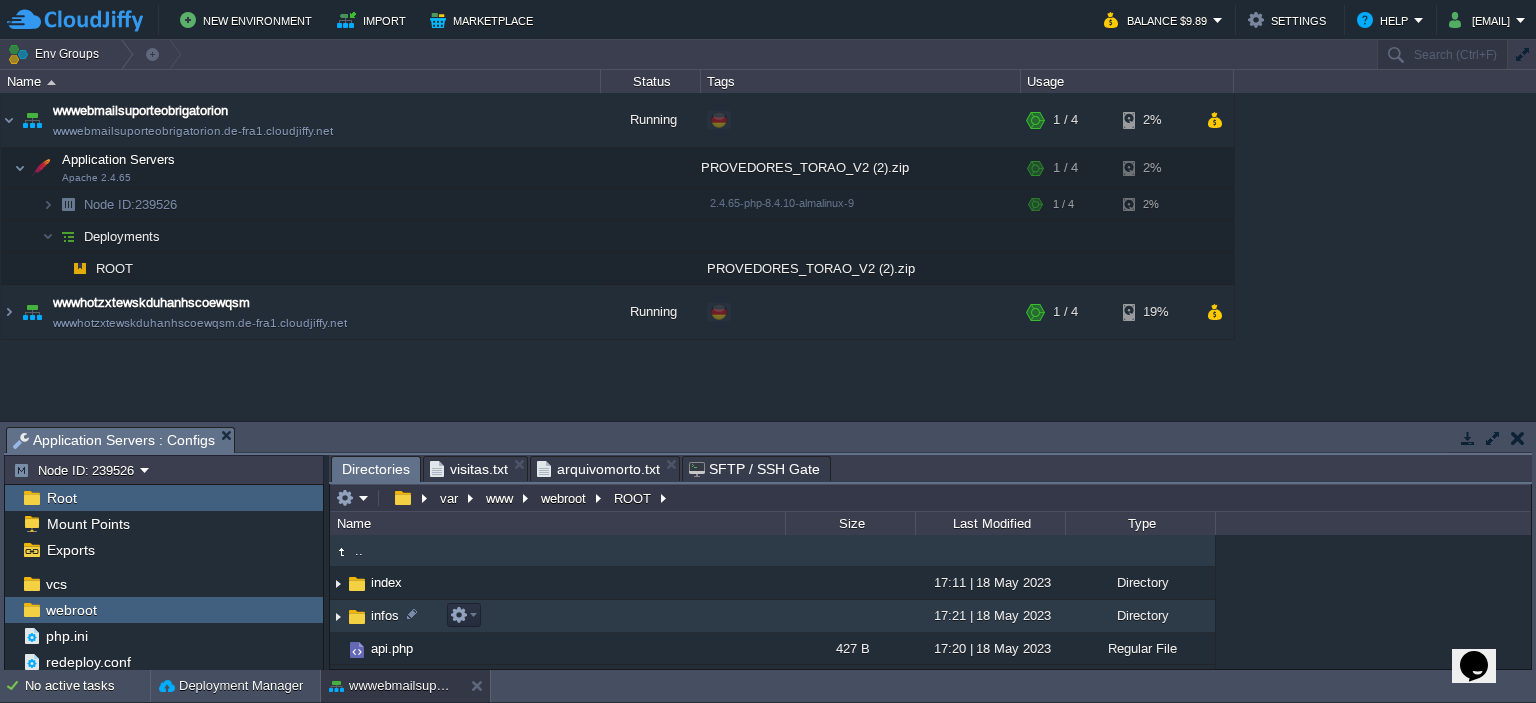 click on "infos" at bounding box center (385, 615) 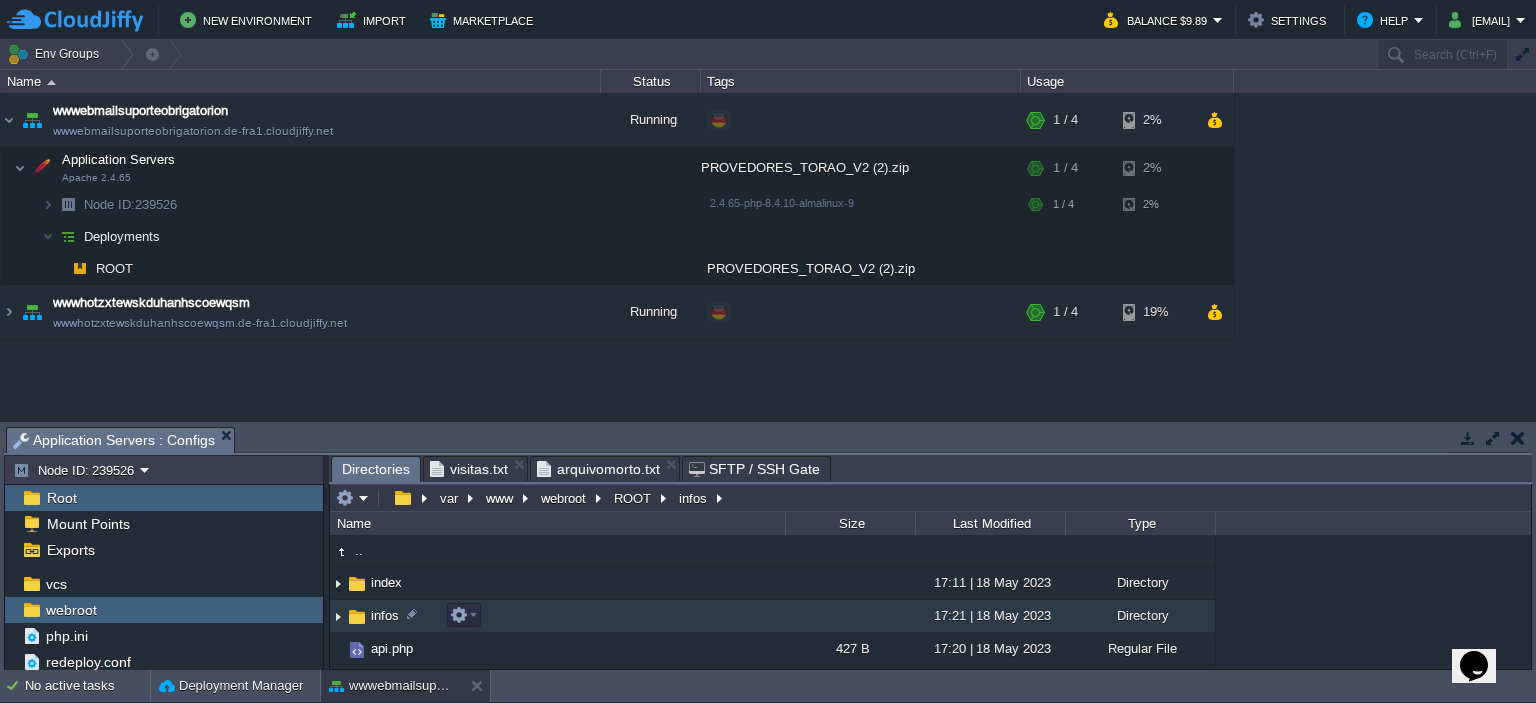 click on "infos" at bounding box center (385, 615) 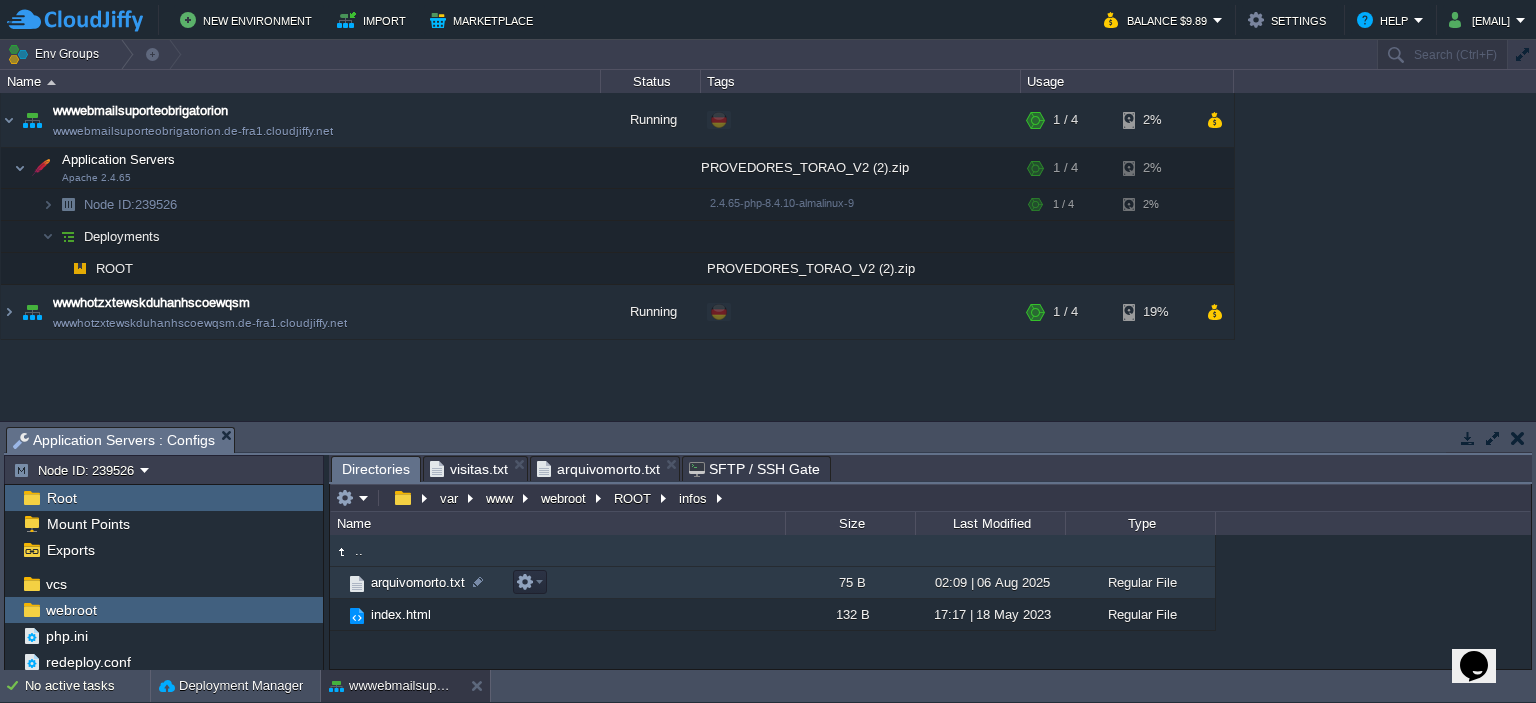click on "arquivomorto.txt" at bounding box center (418, 582) 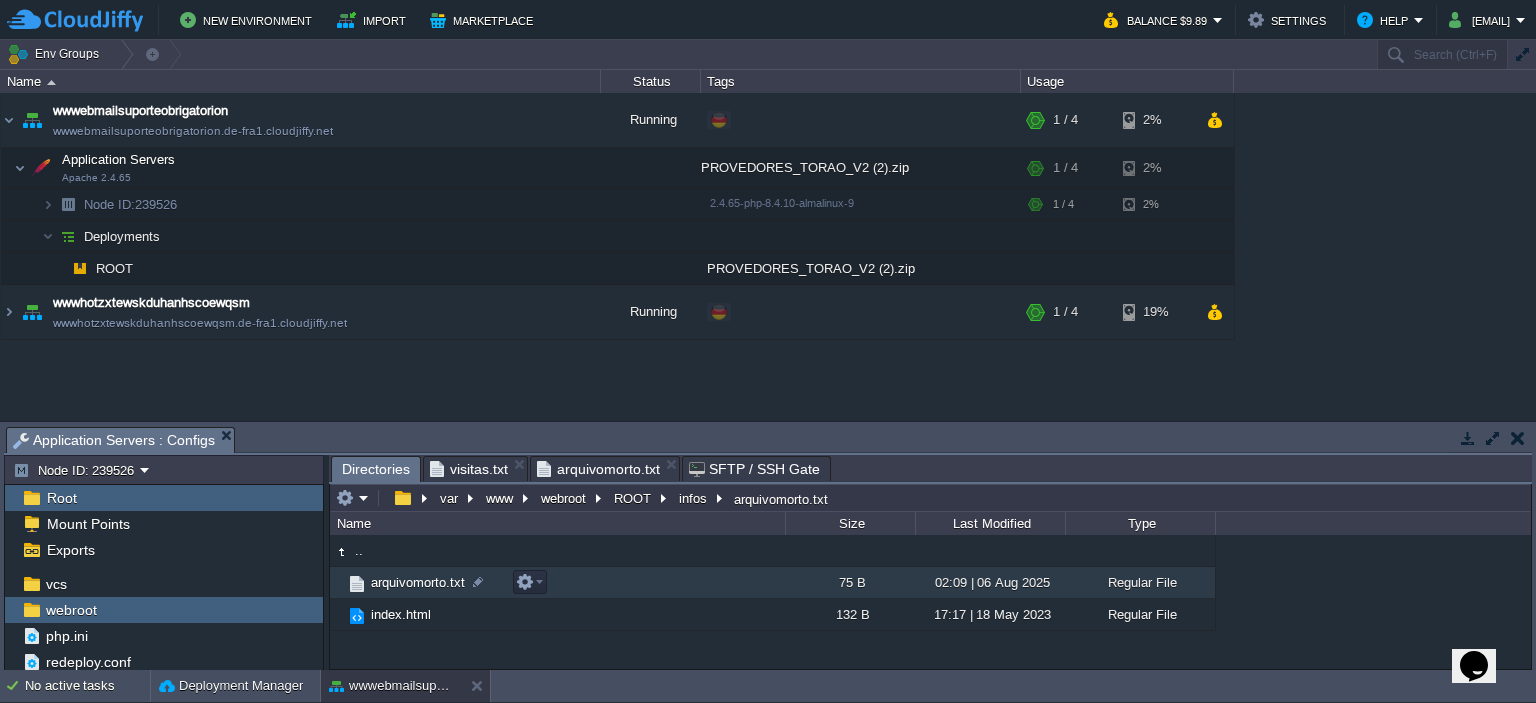 click on "arquivomorto.txt" at bounding box center [418, 582] 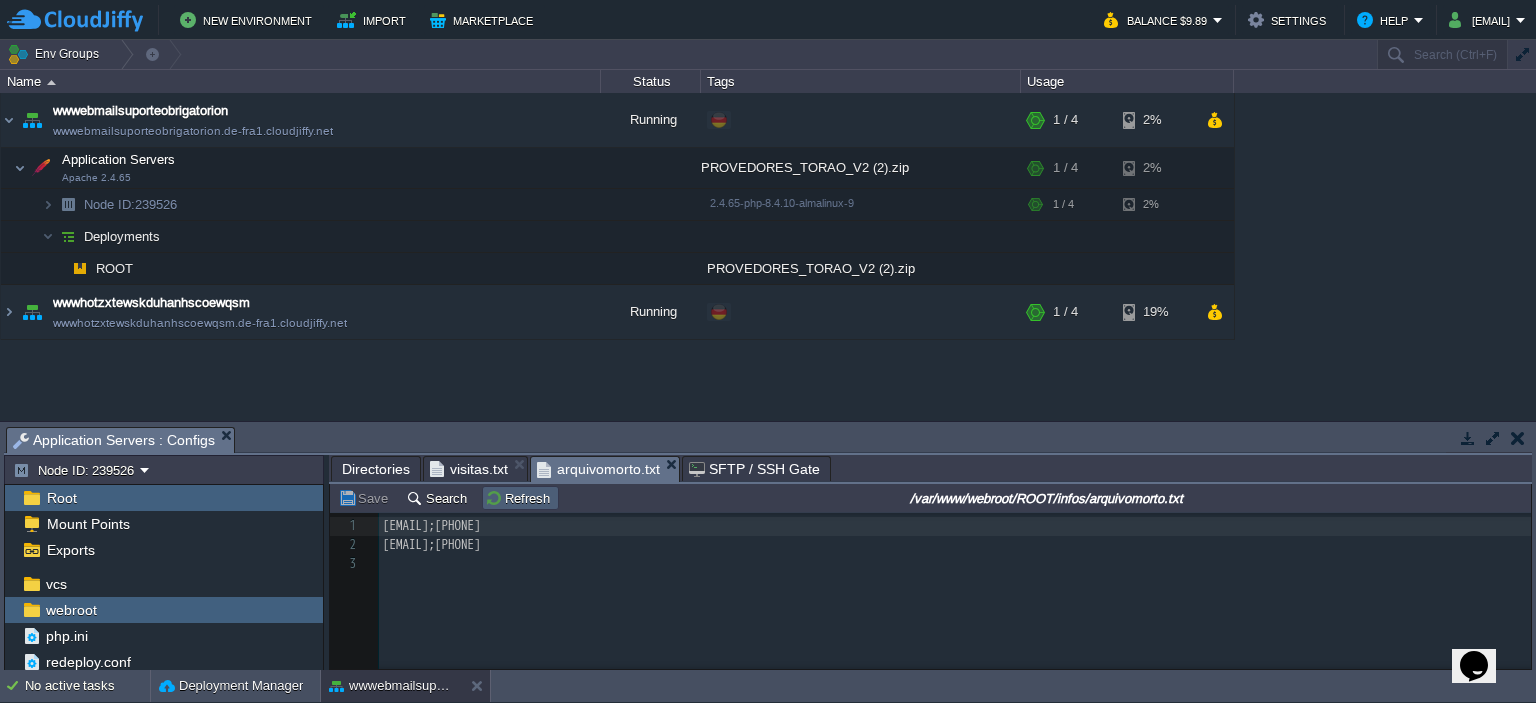 click on "Refresh" at bounding box center (520, 498) 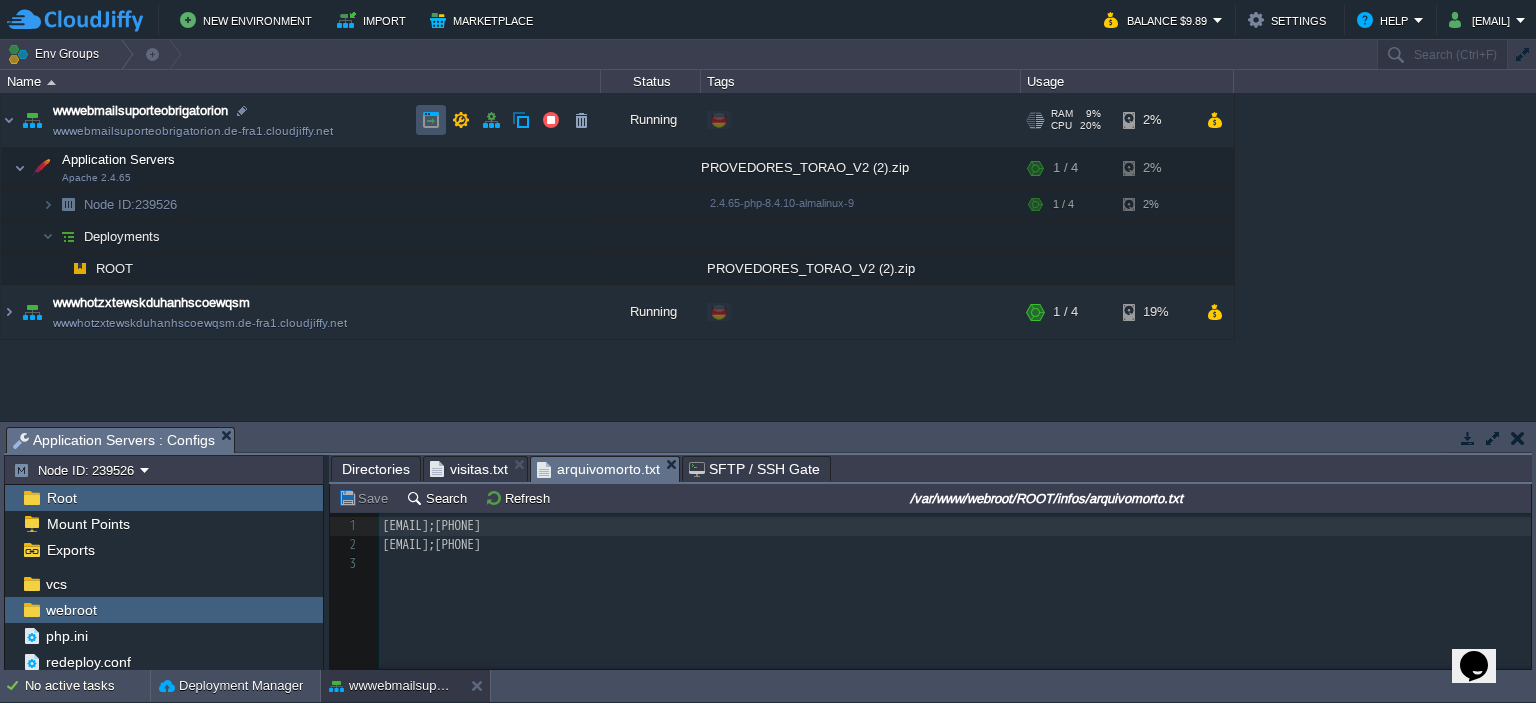 click at bounding box center (431, 120) 